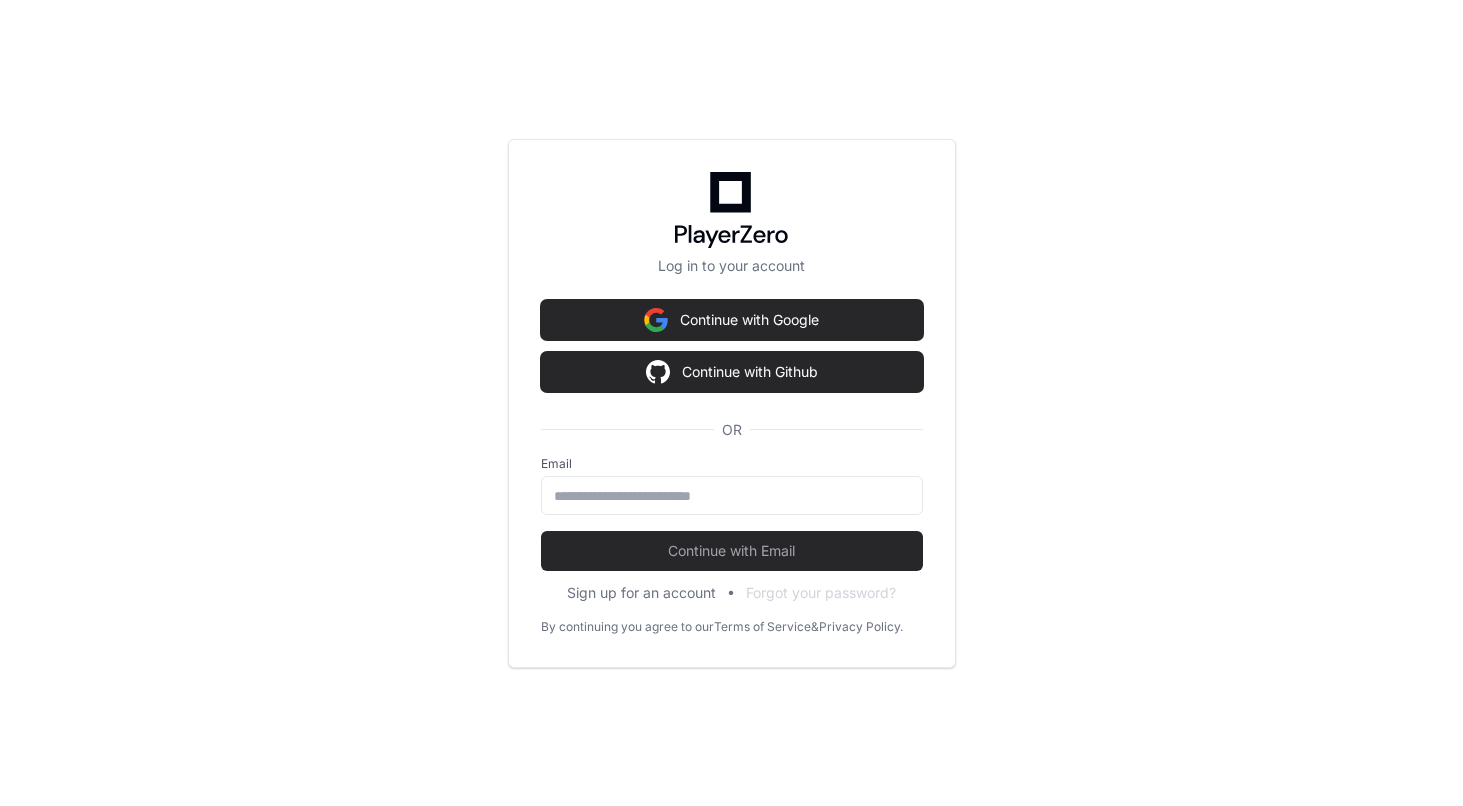 scroll, scrollTop: 0, scrollLeft: 0, axis: both 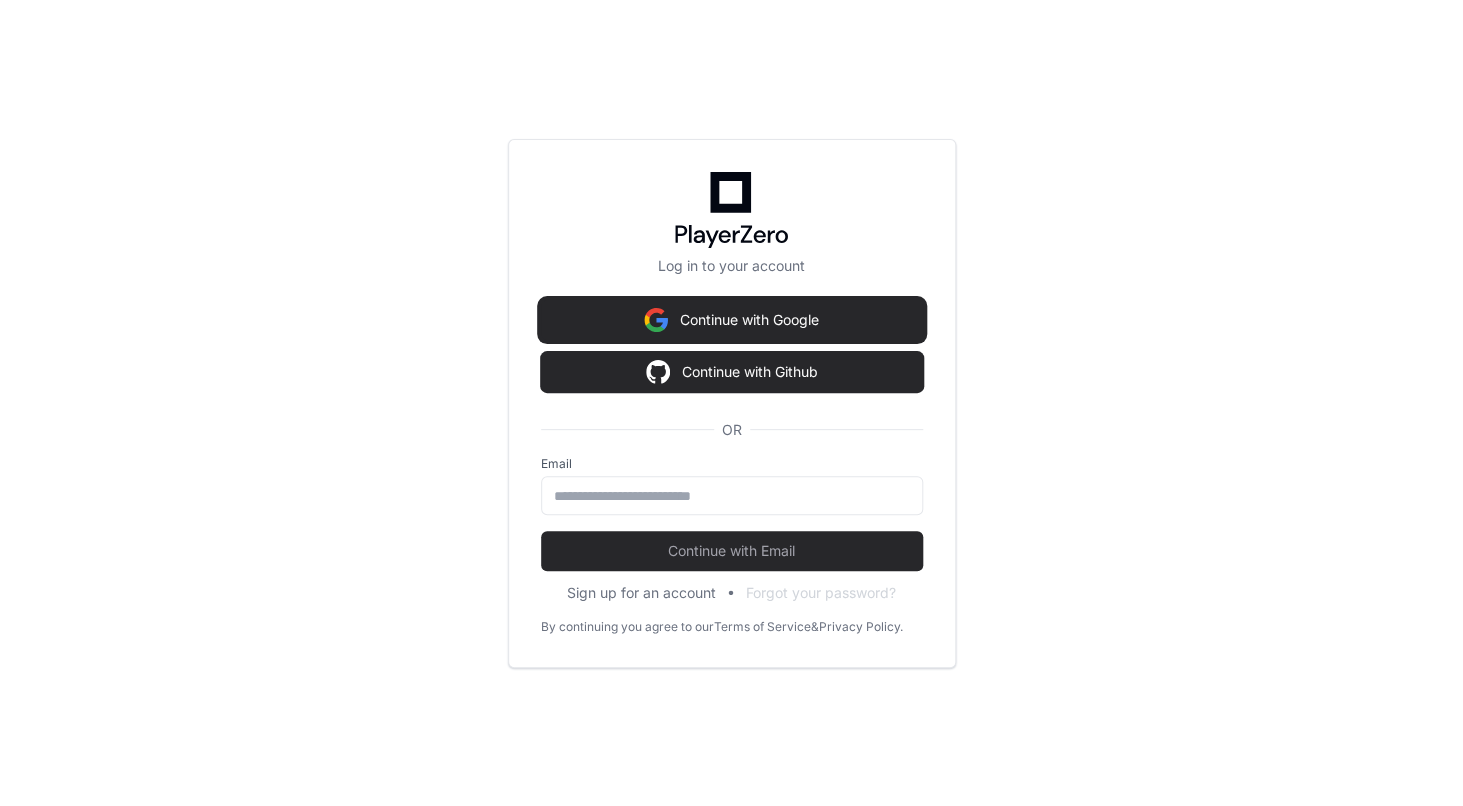 click on "Continue with Google" at bounding box center [732, 320] 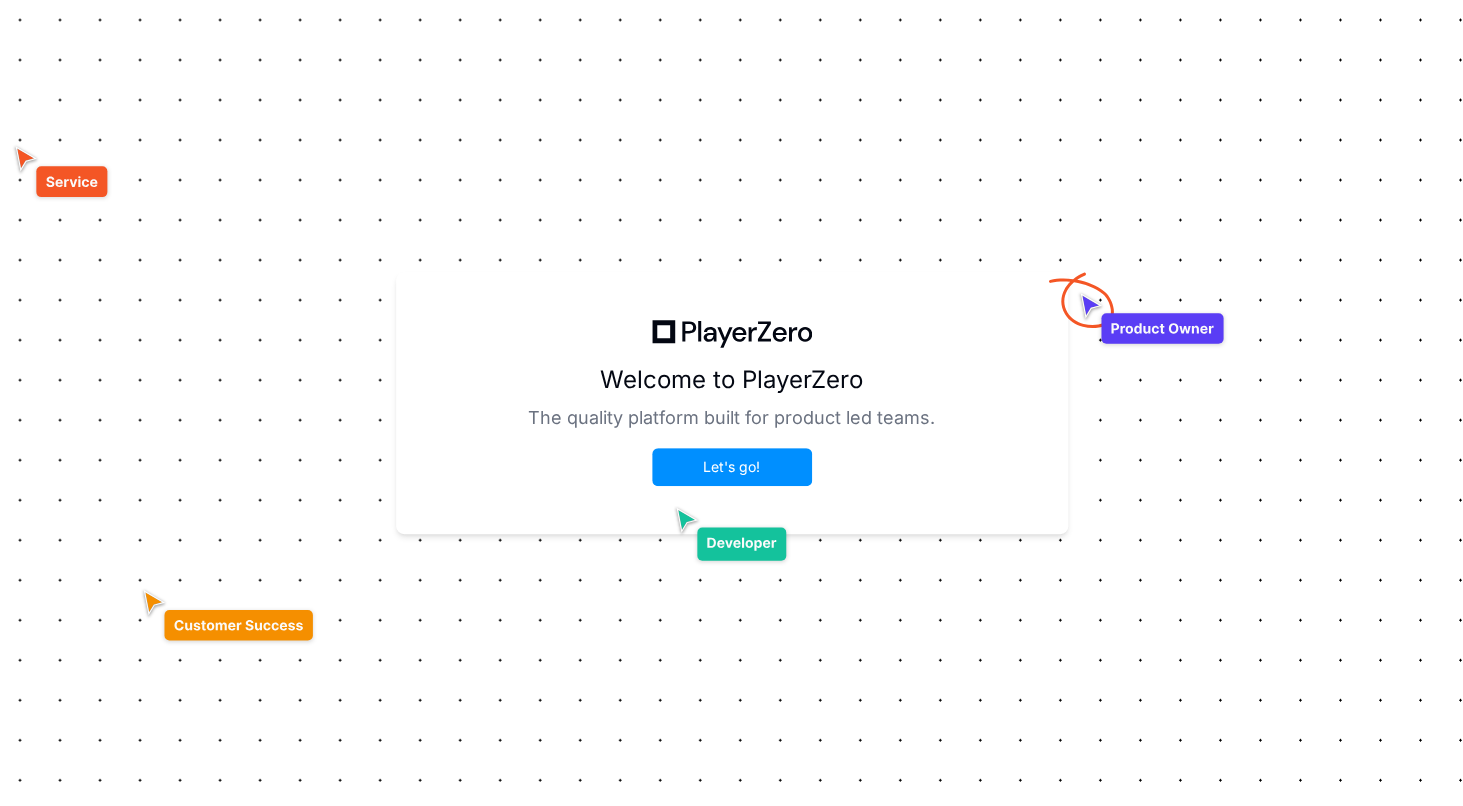 scroll, scrollTop: 0, scrollLeft: 0, axis: both 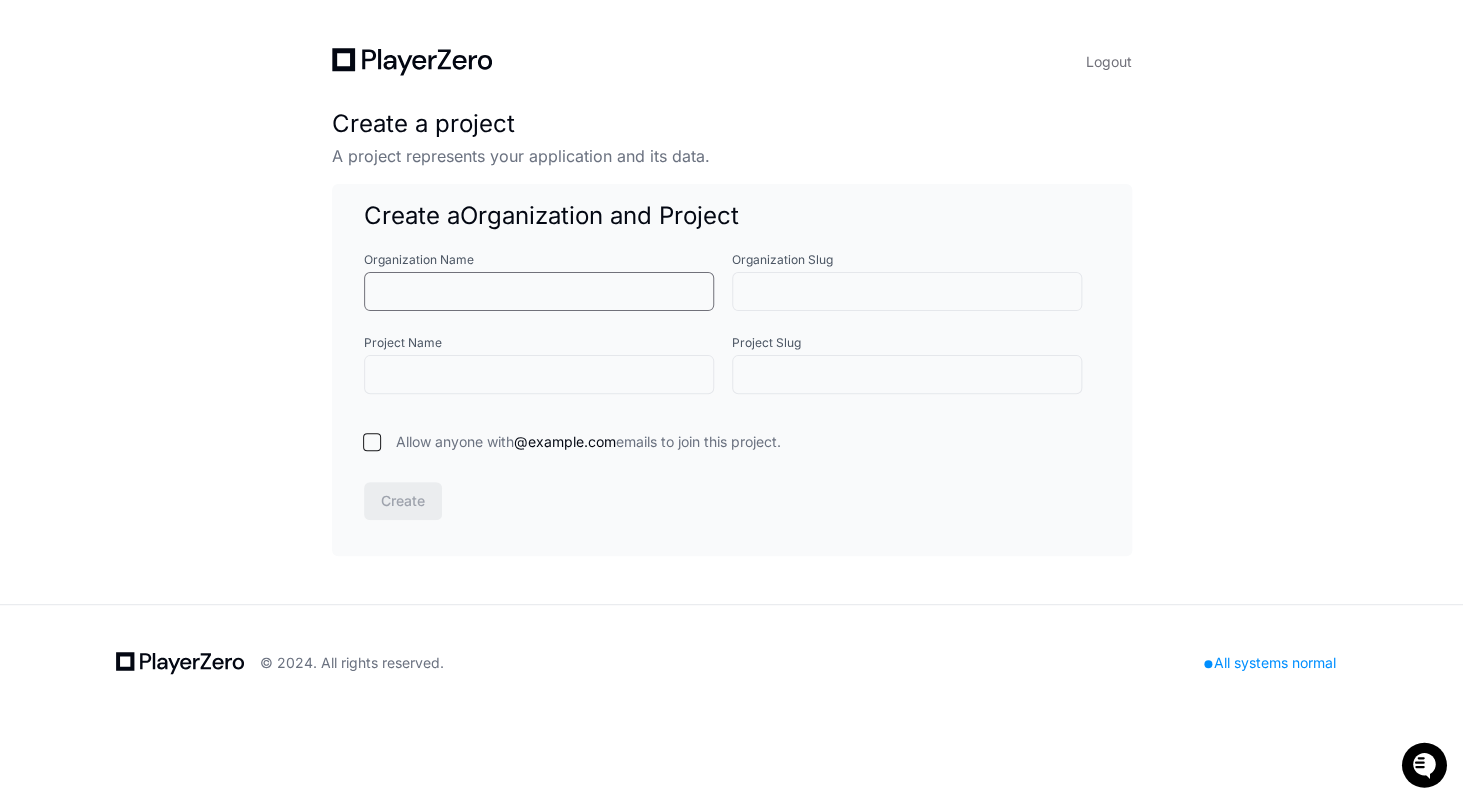 click on "Organization Name" at bounding box center (539, 292) 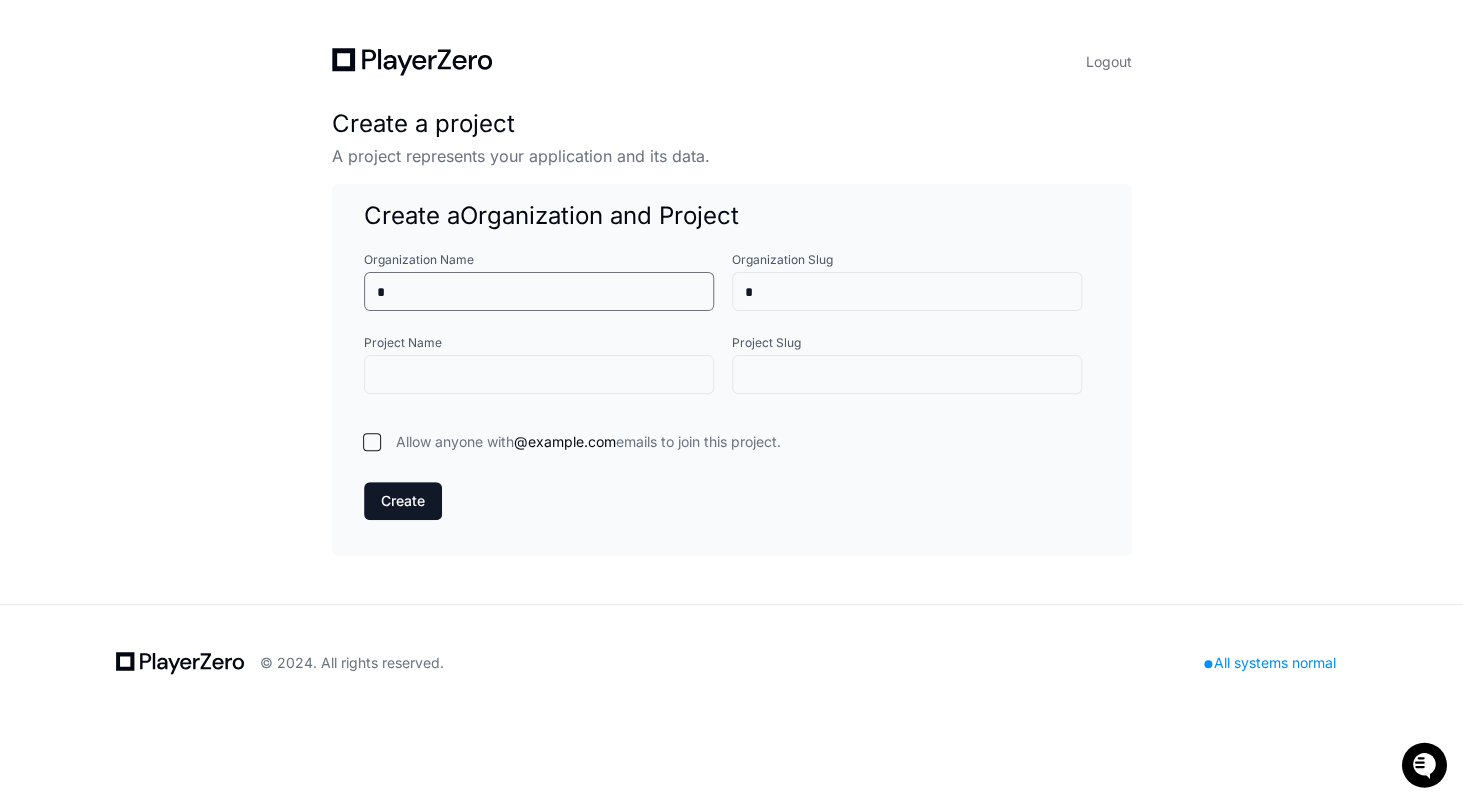 type on "**" 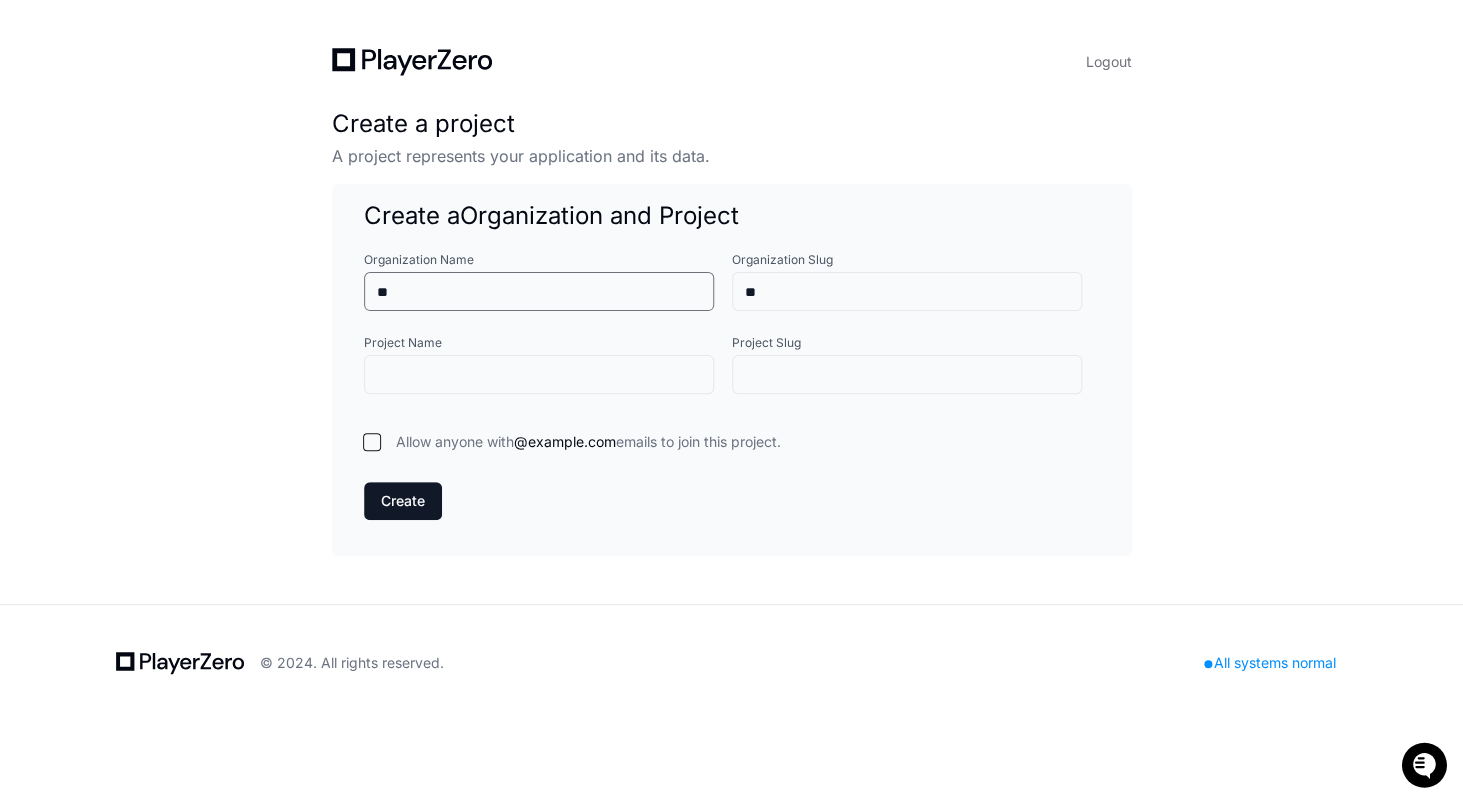 type on "***" 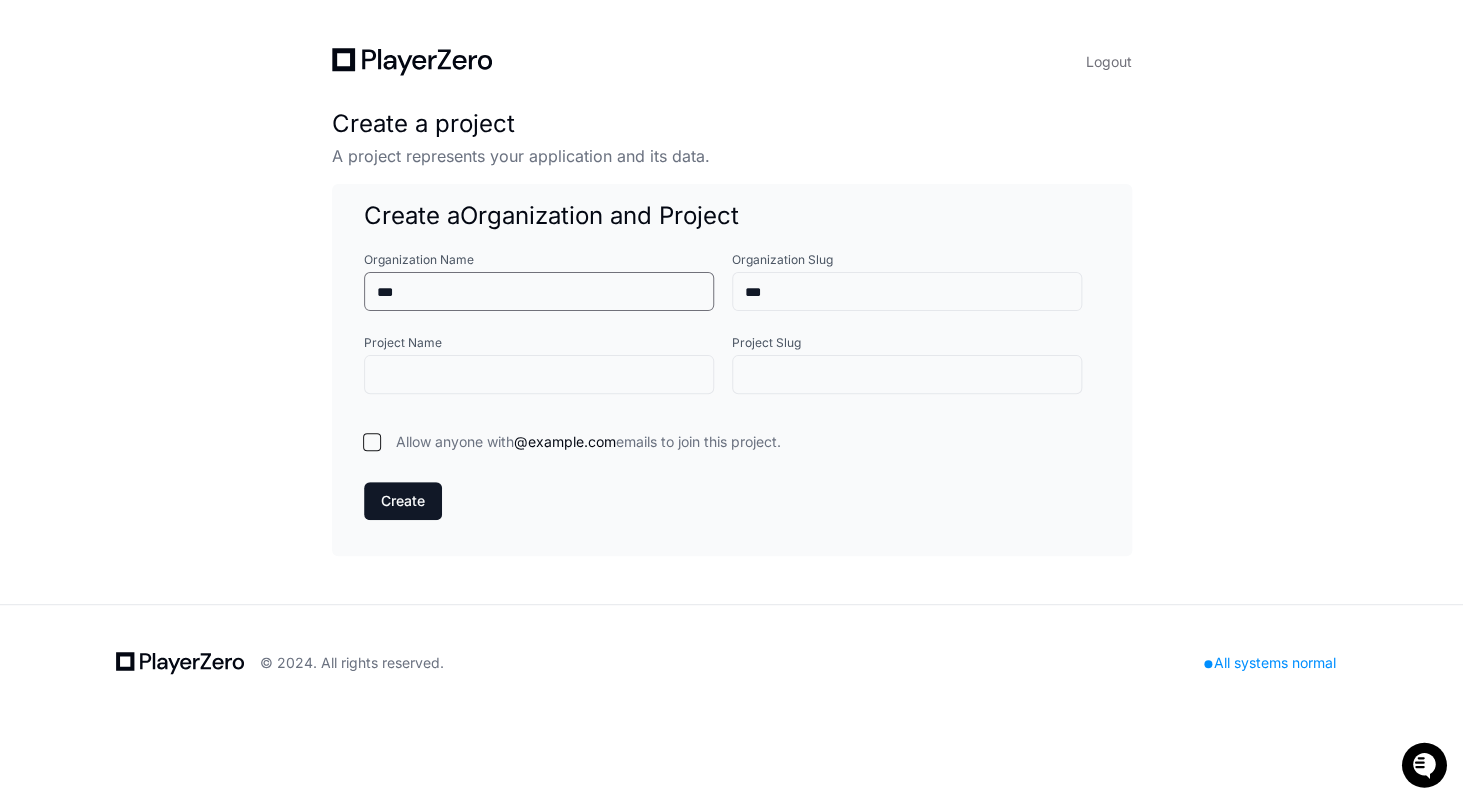 type on "****" 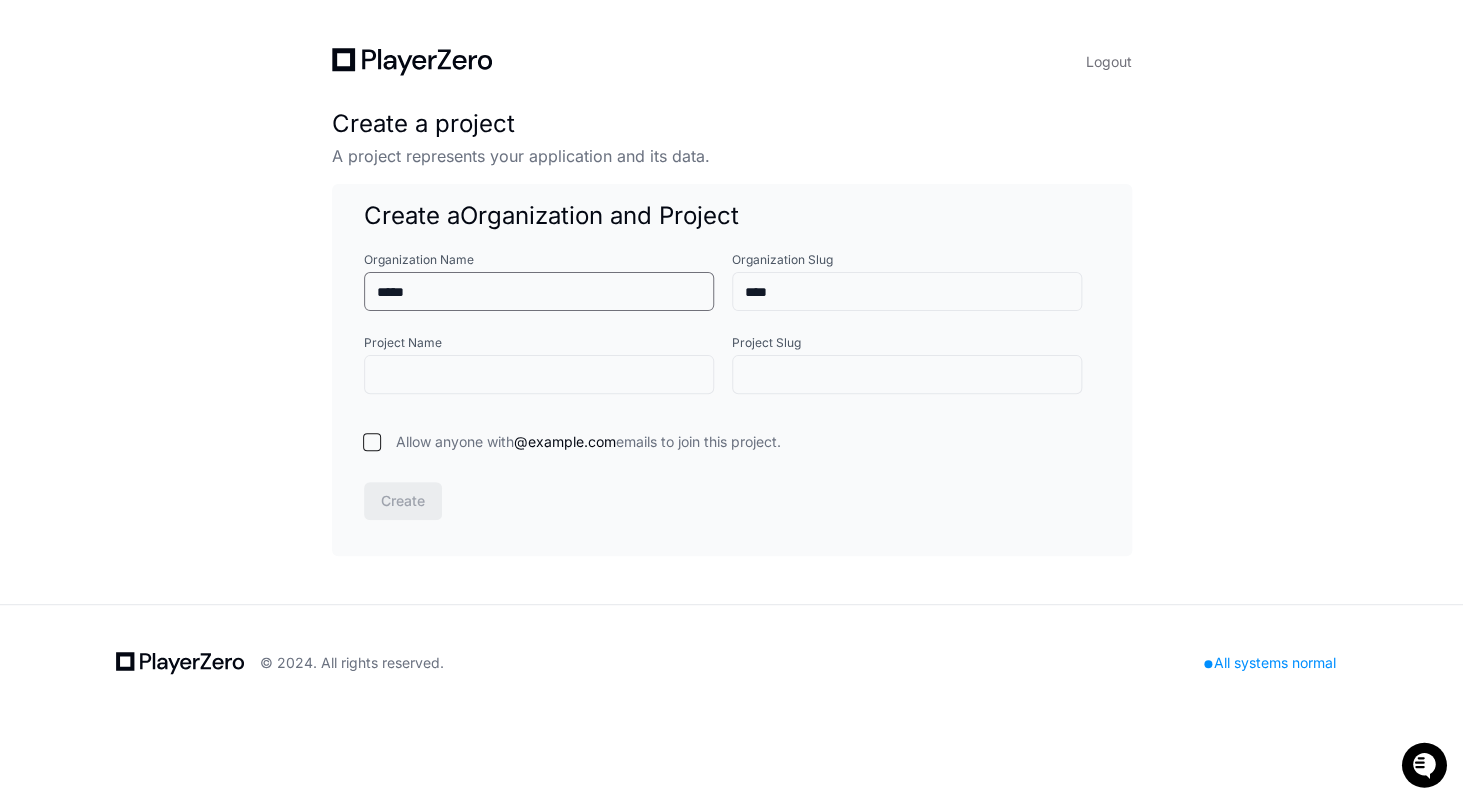 type on "******" 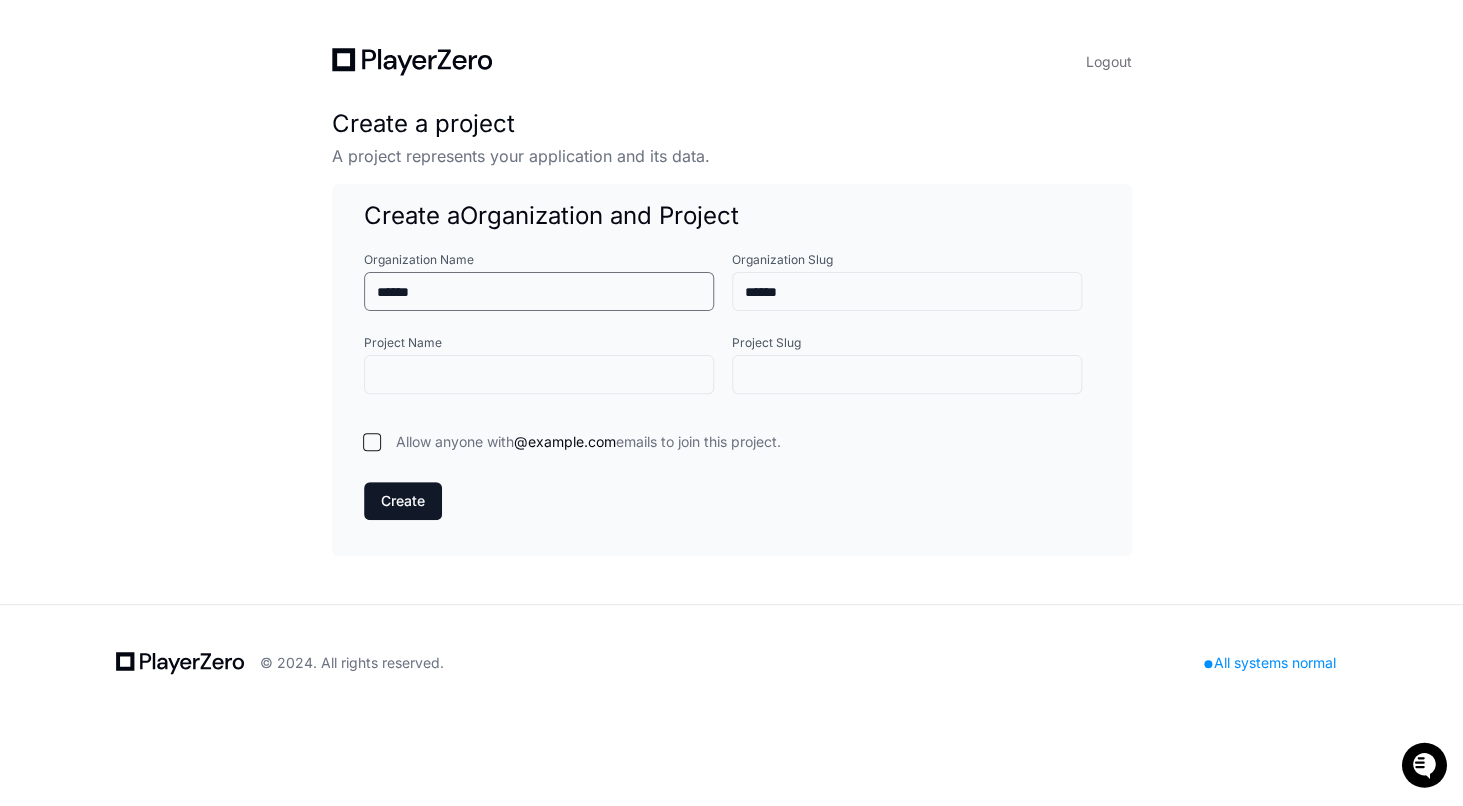 type on "*******" 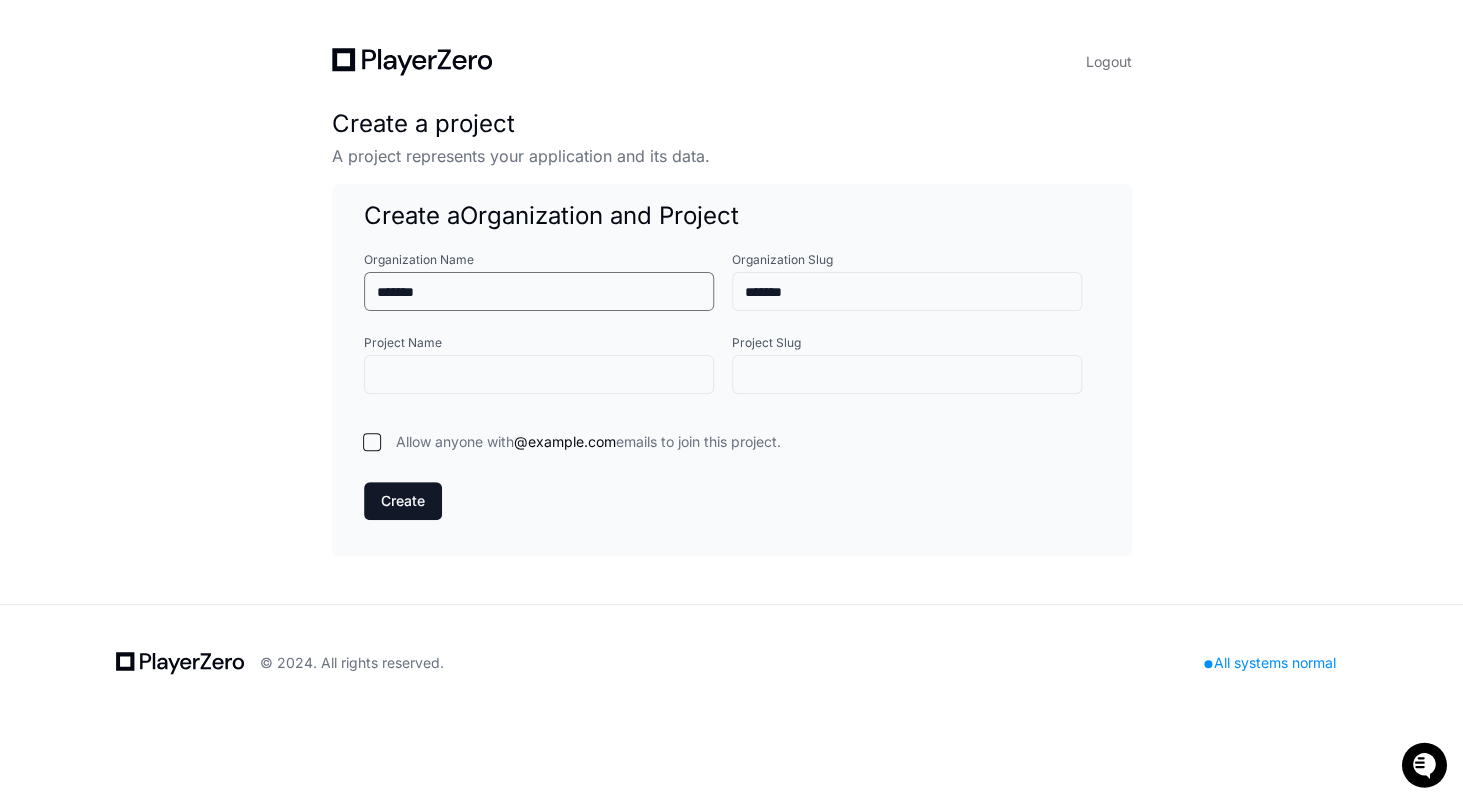 type on "********" 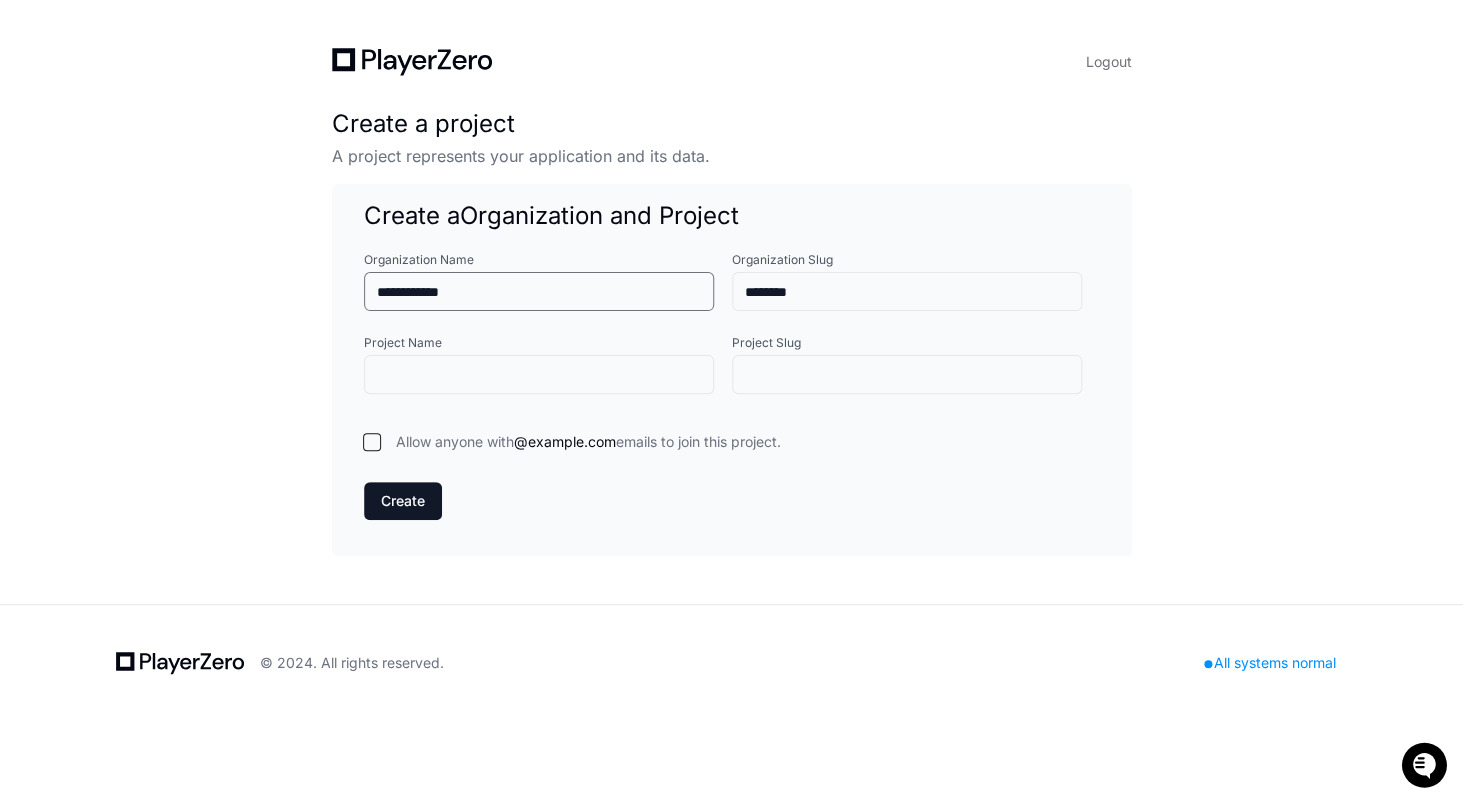 type on "**********" 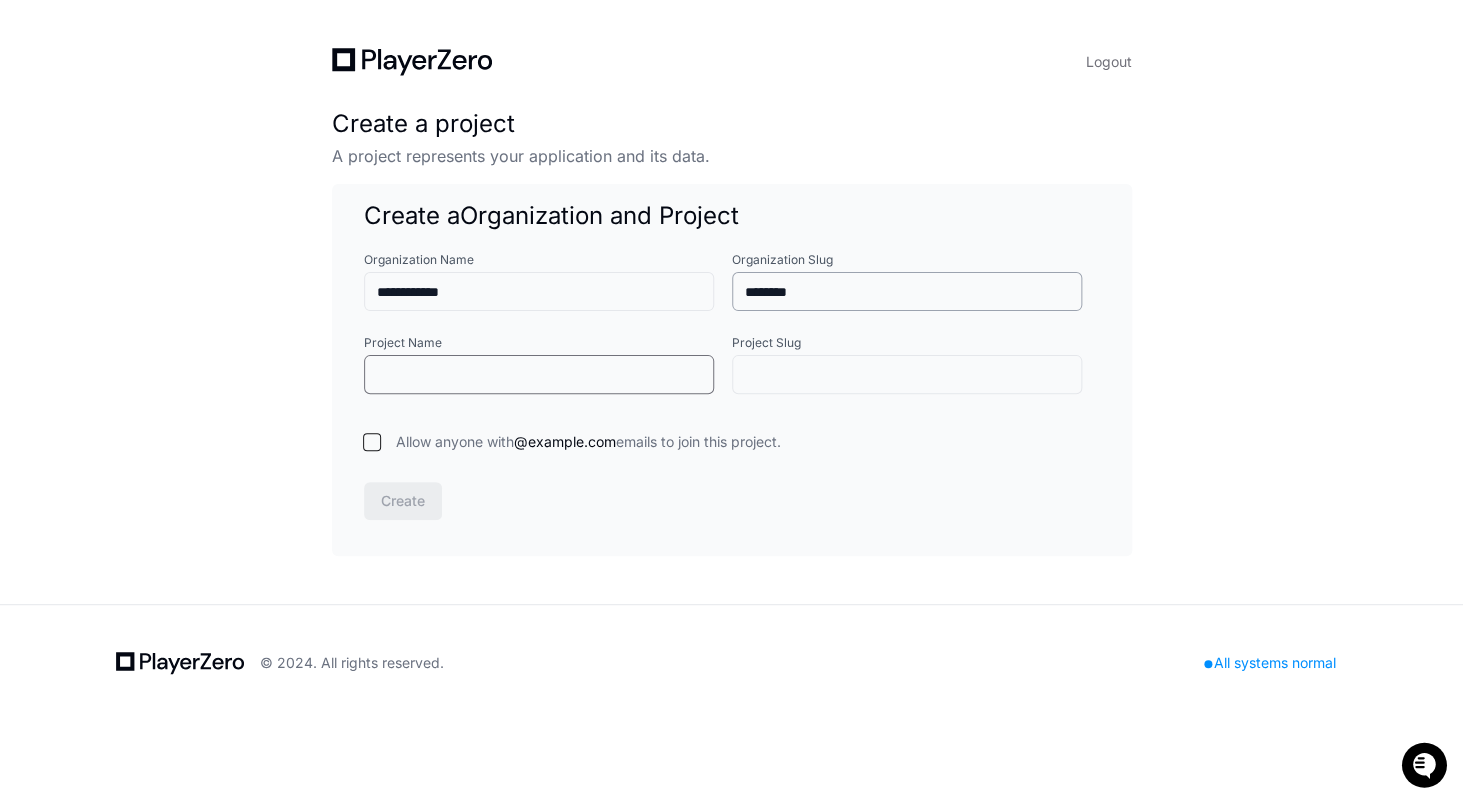 click on "********" at bounding box center [907, 292] 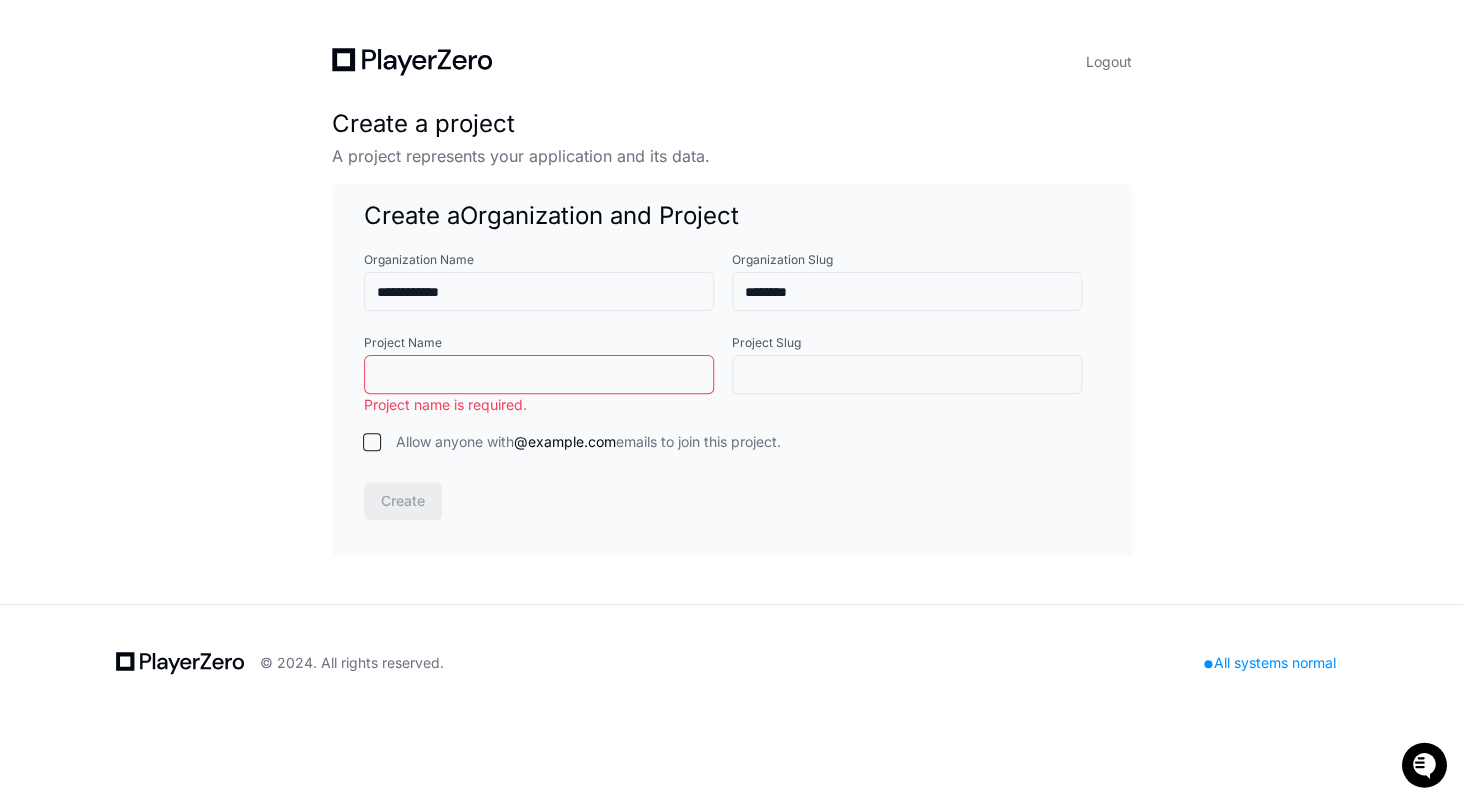 click on "Project Name" at bounding box center (539, 375) 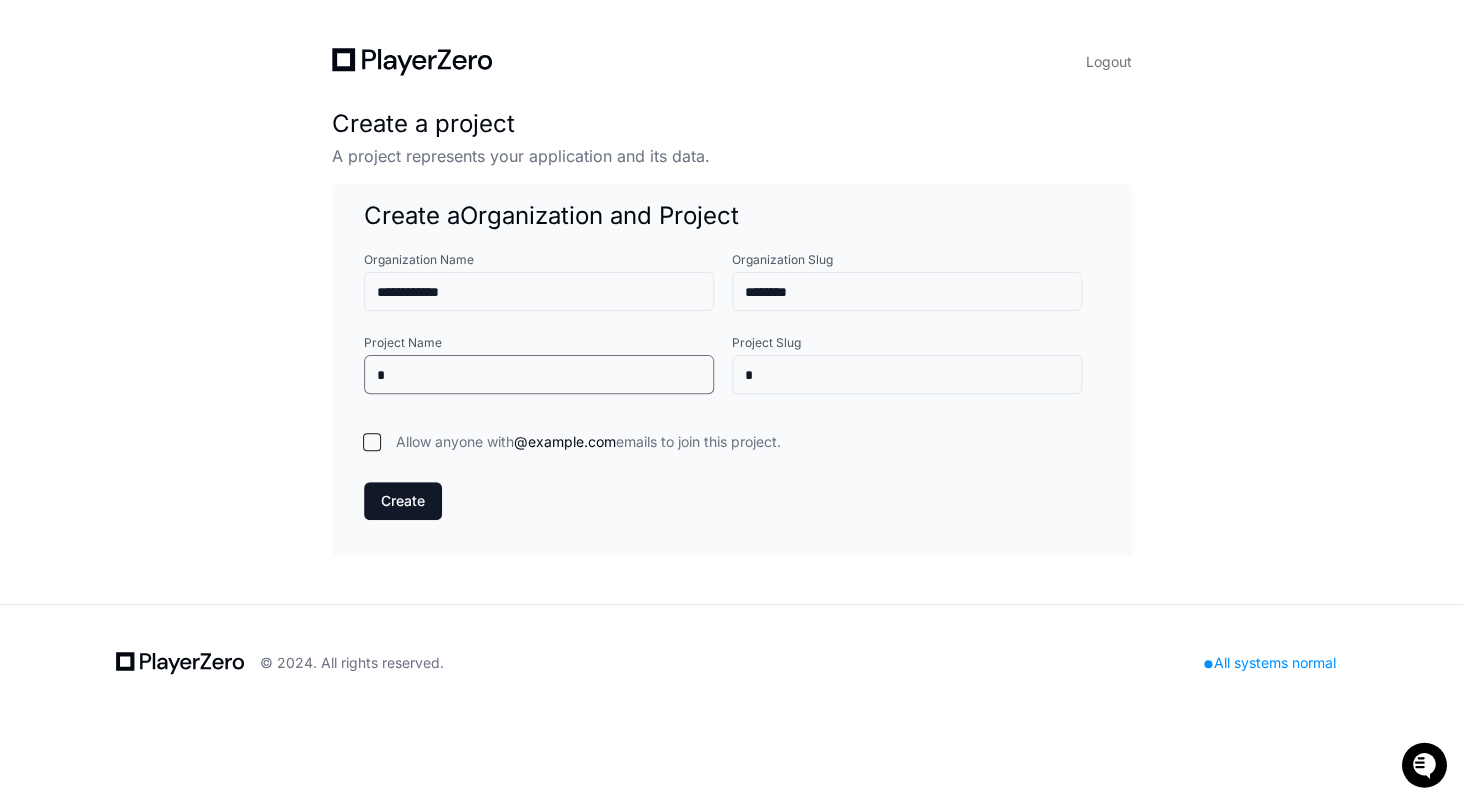 type on "**" 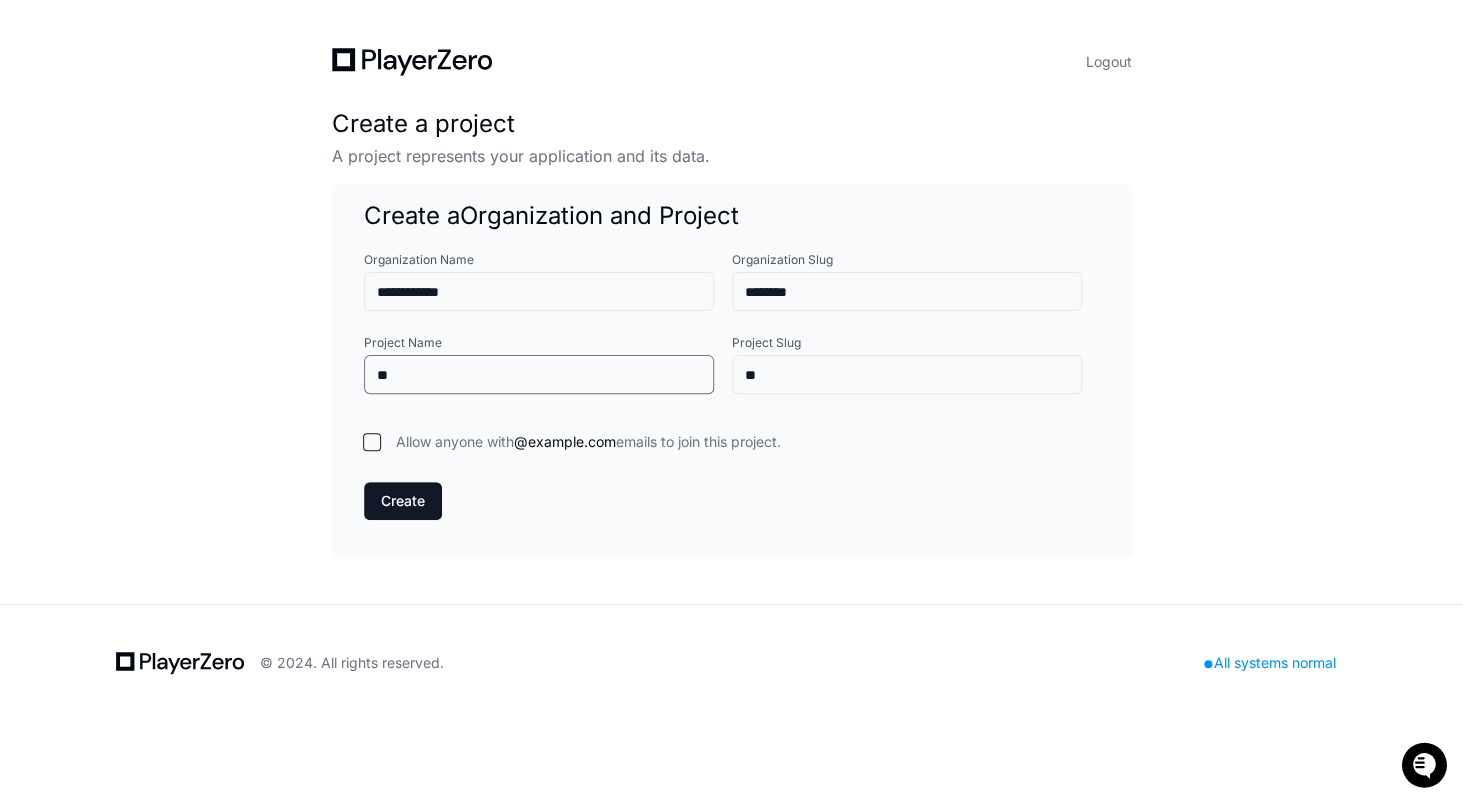 type on "***" 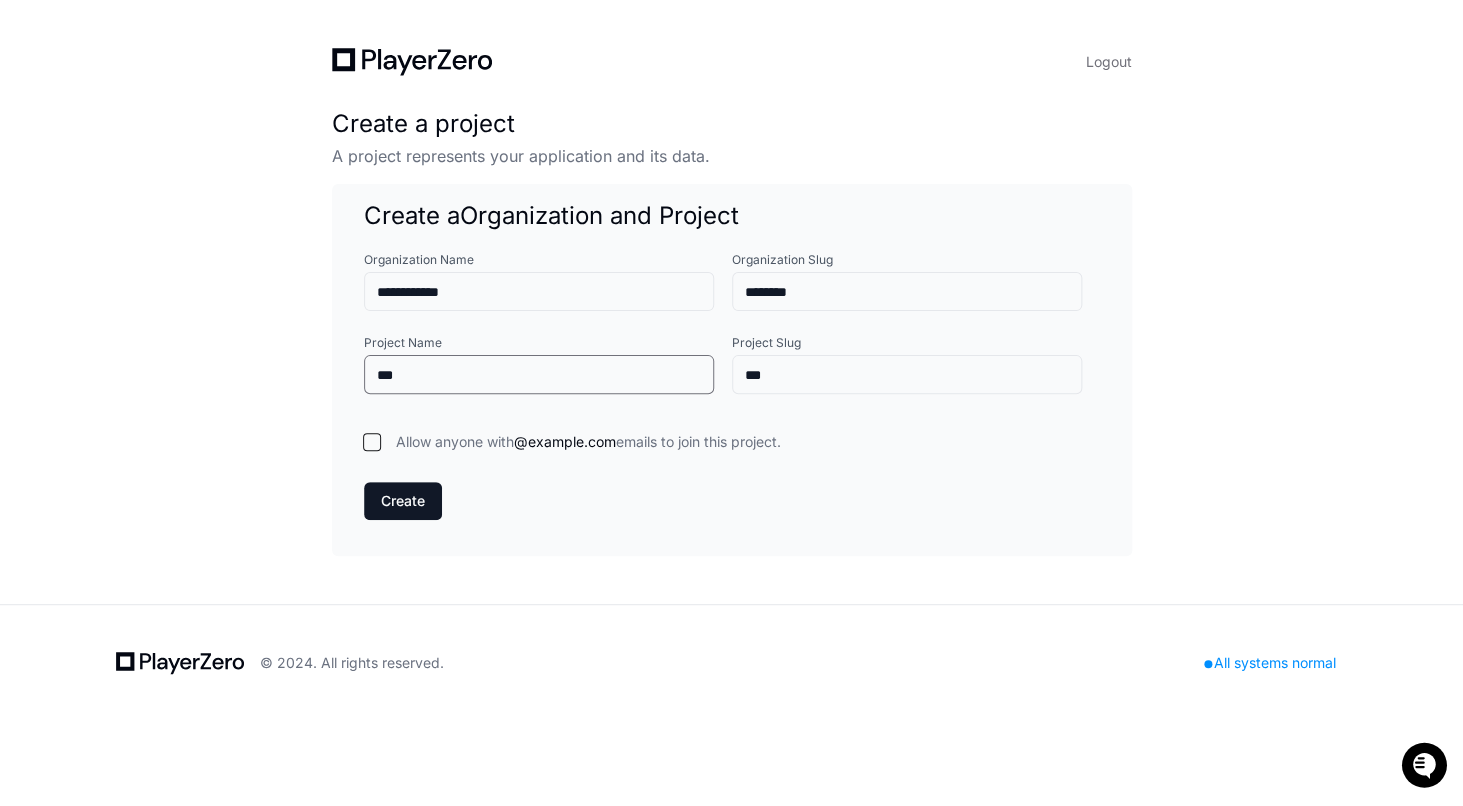 type on "****" 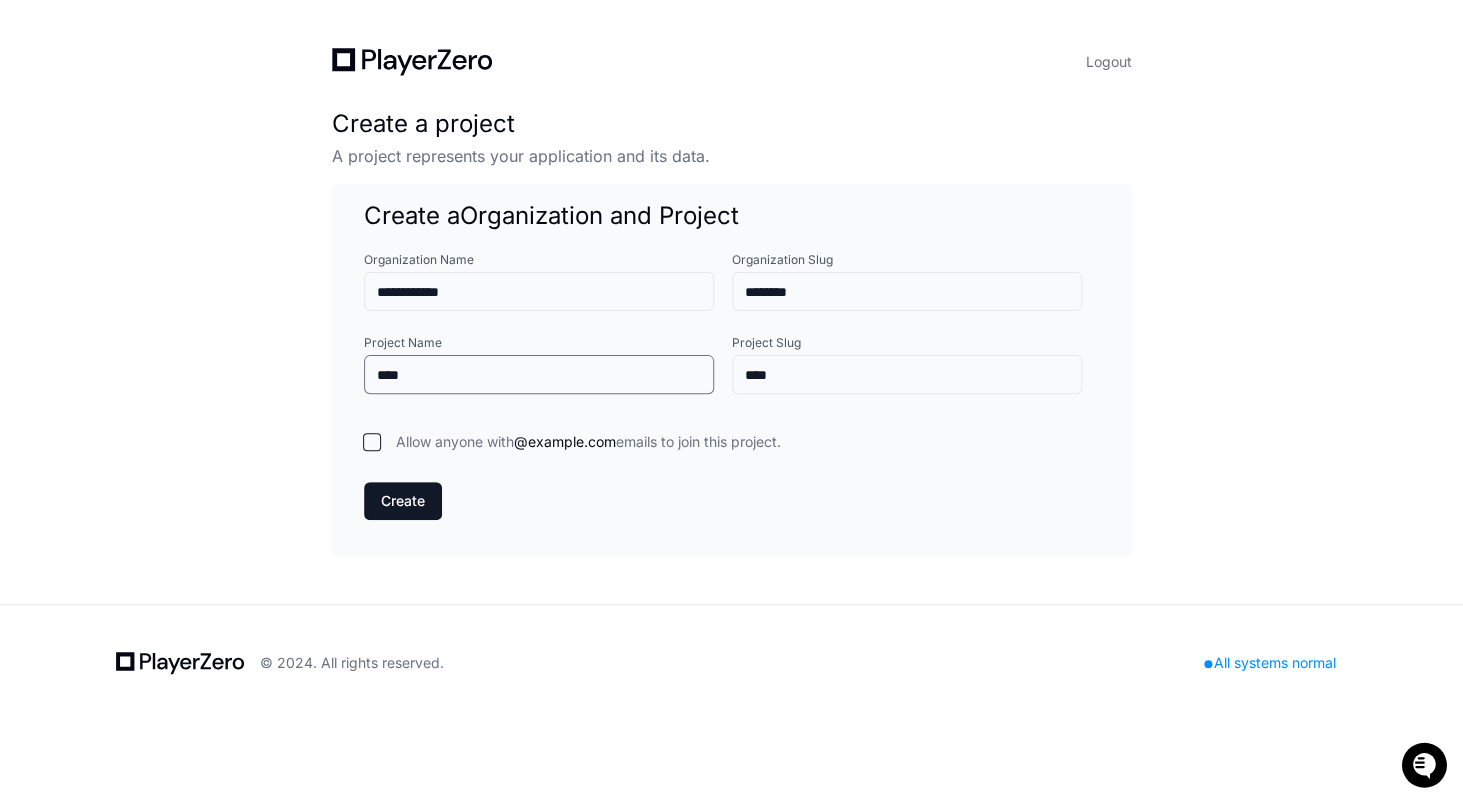 type on "*****" 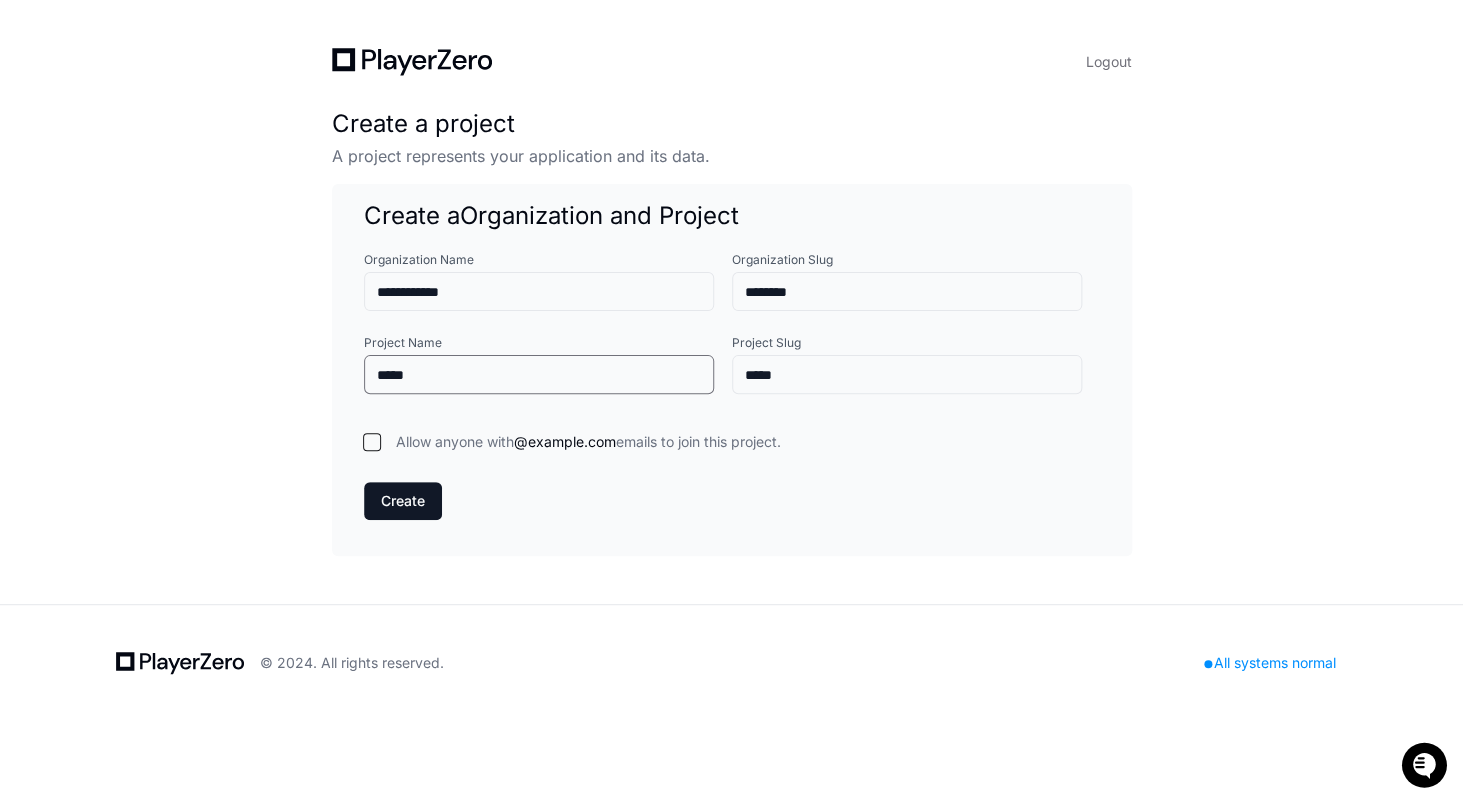 type on "******" 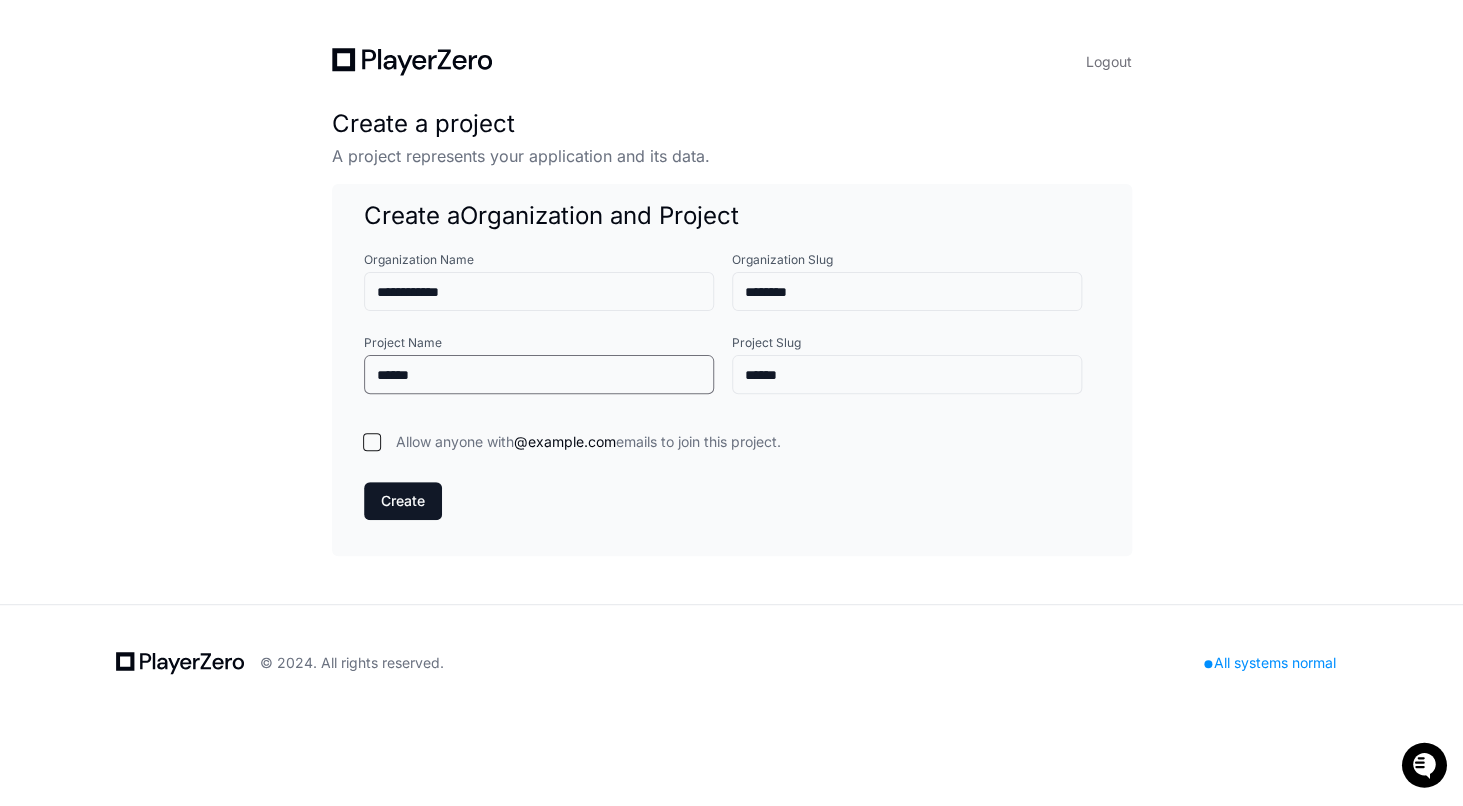 type on "*******" 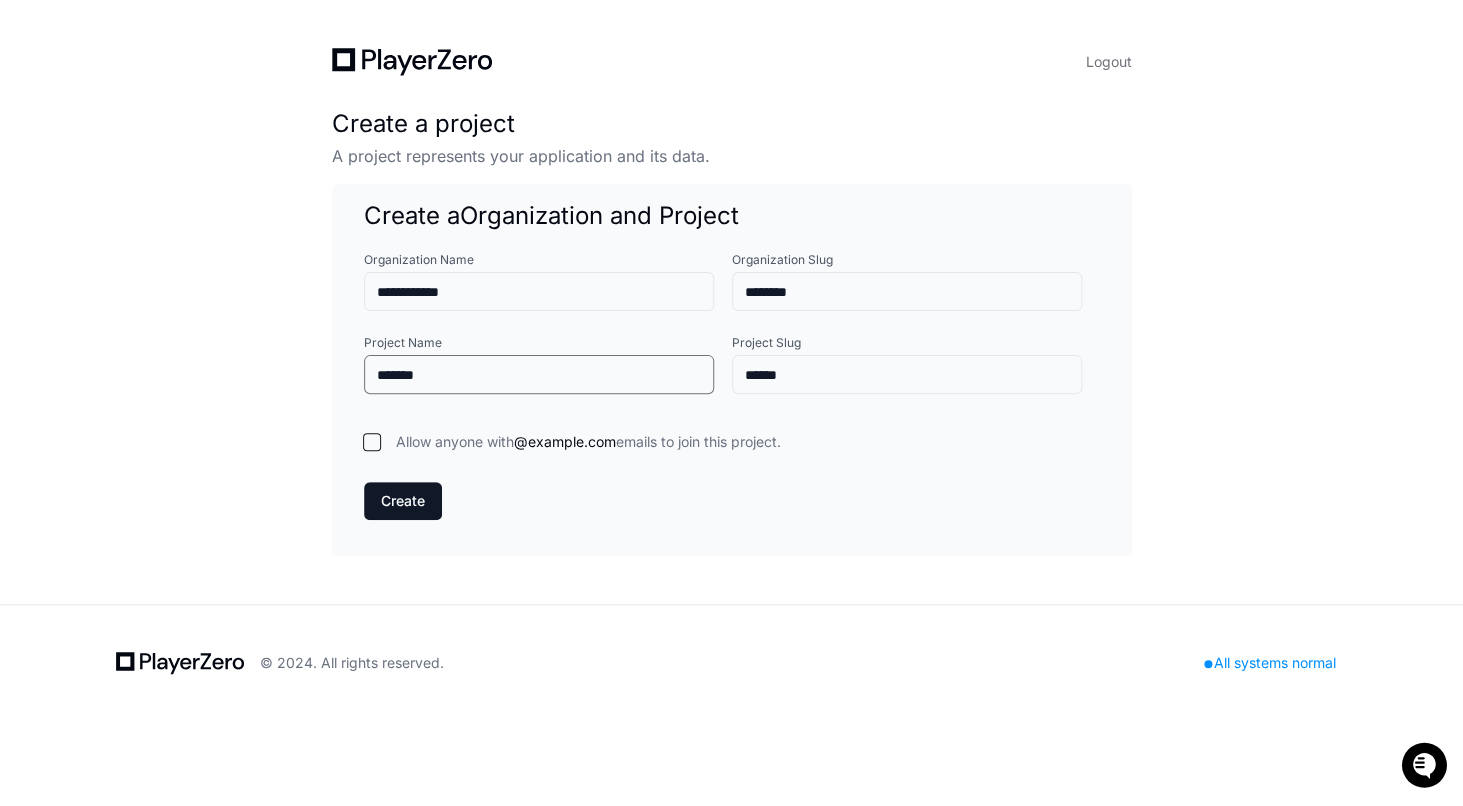 type on "*******" 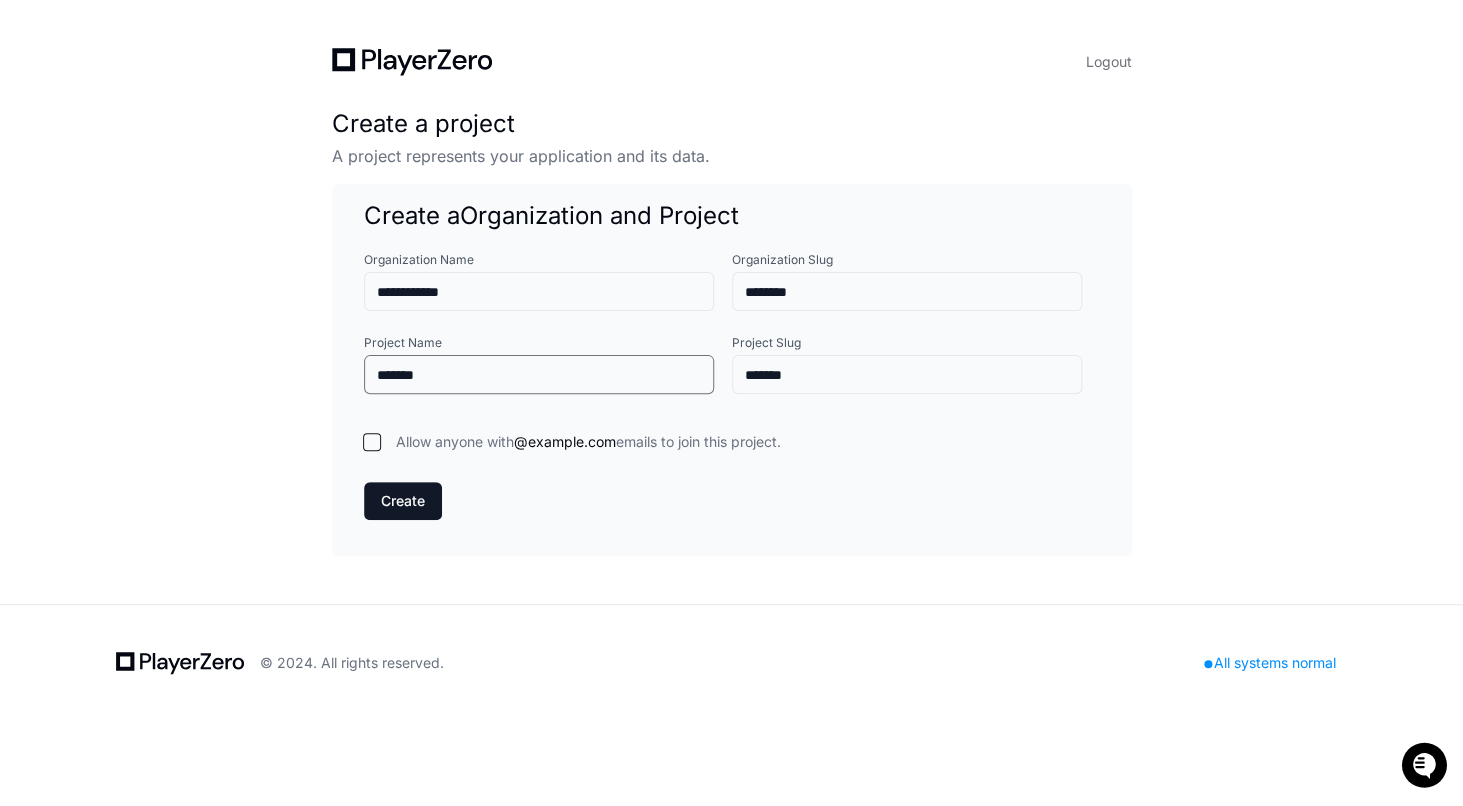 type on "*******" 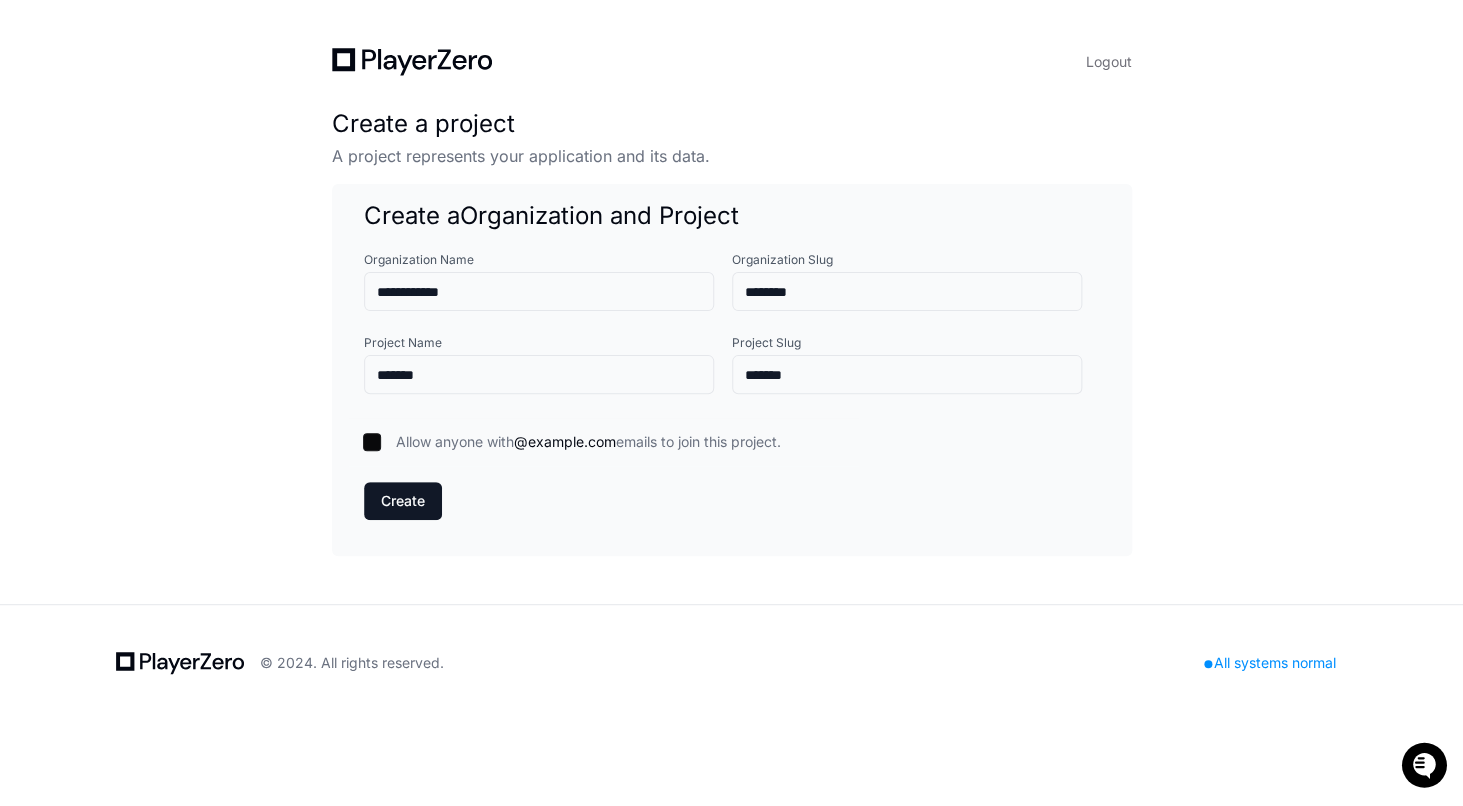 click on "Allow anyone with @example.com emails to join this project." at bounding box center [588, 442] 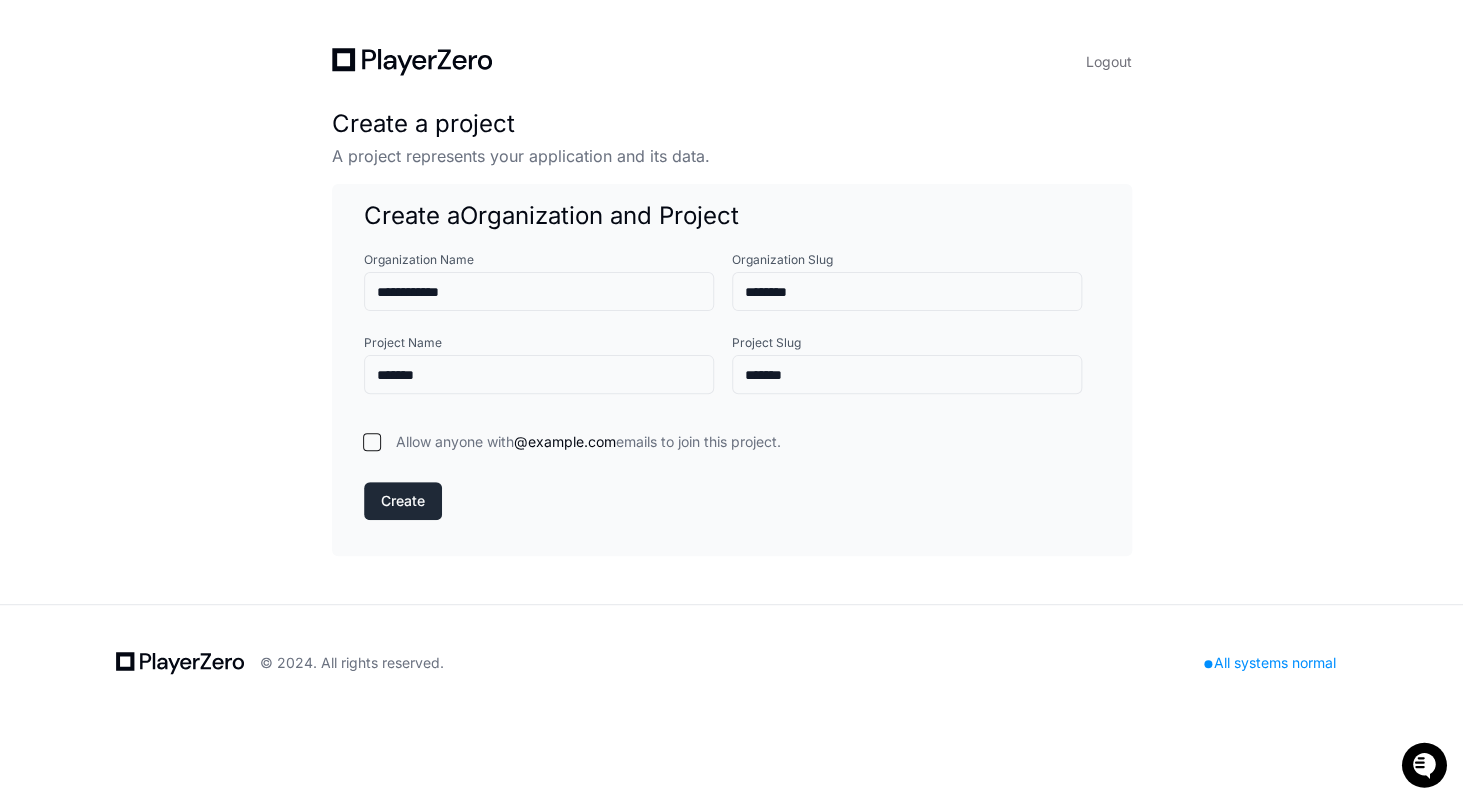 click on "Create" 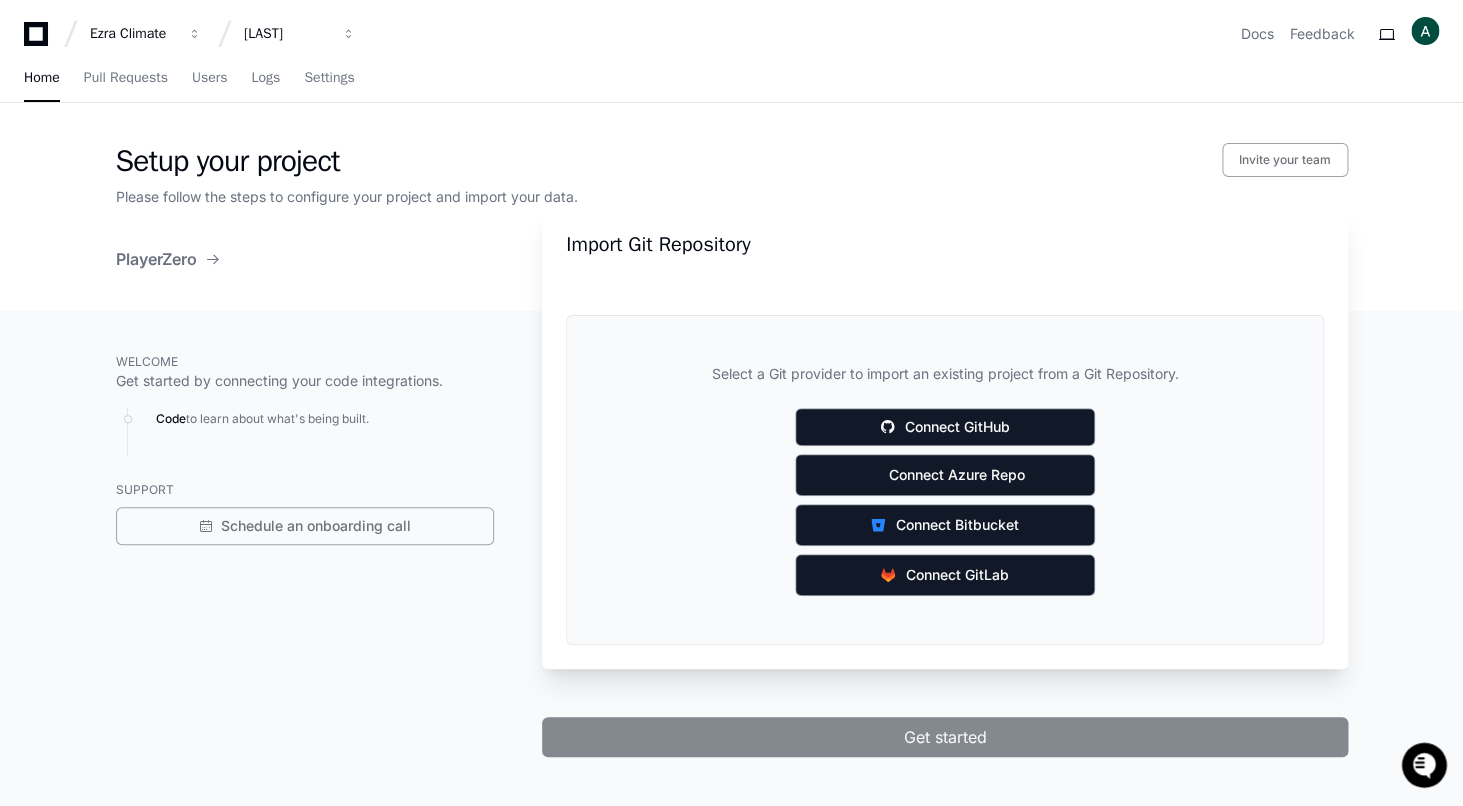 click on "Get started by connecting your code integrations." 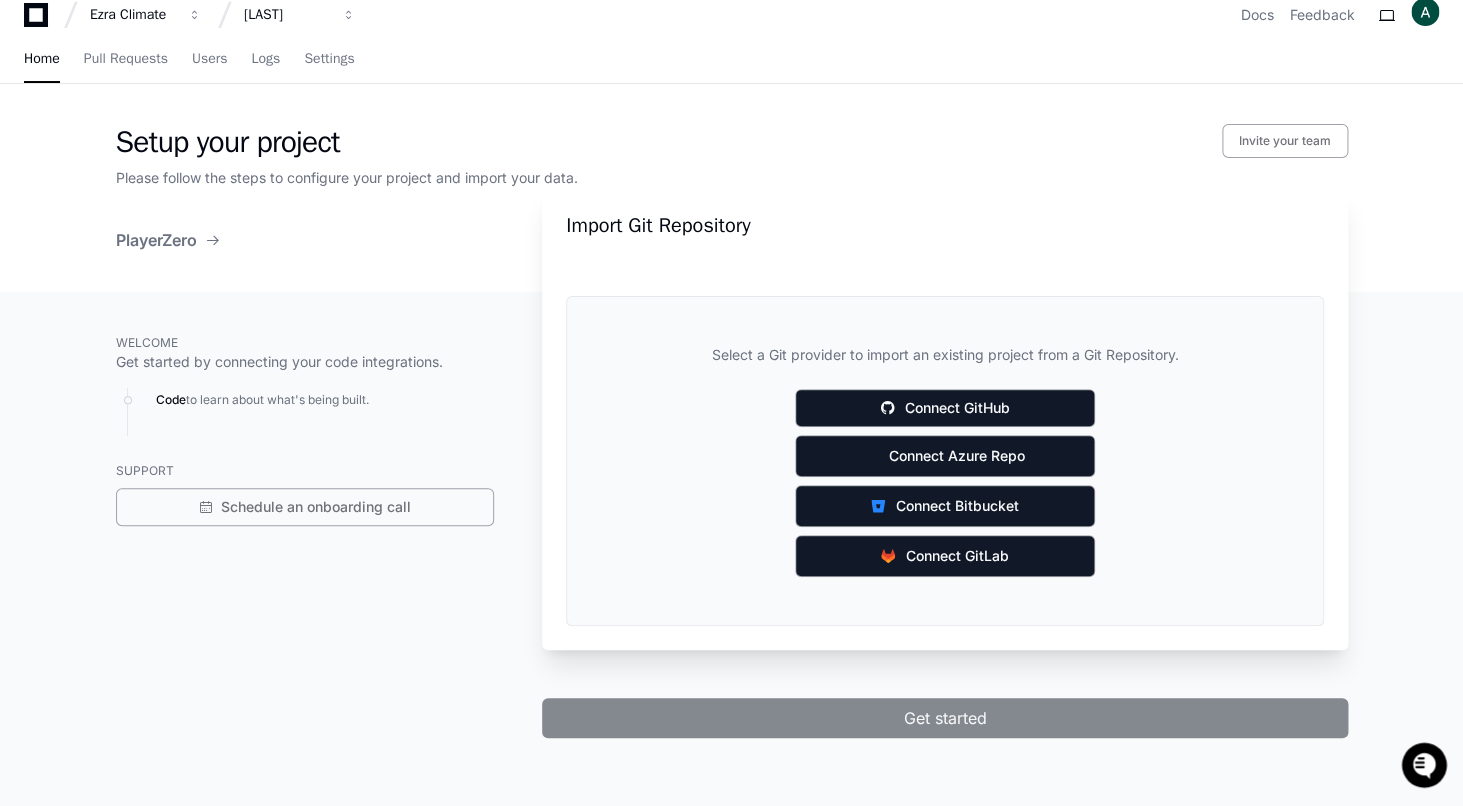 scroll, scrollTop: 0, scrollLeft: 0, axis: both 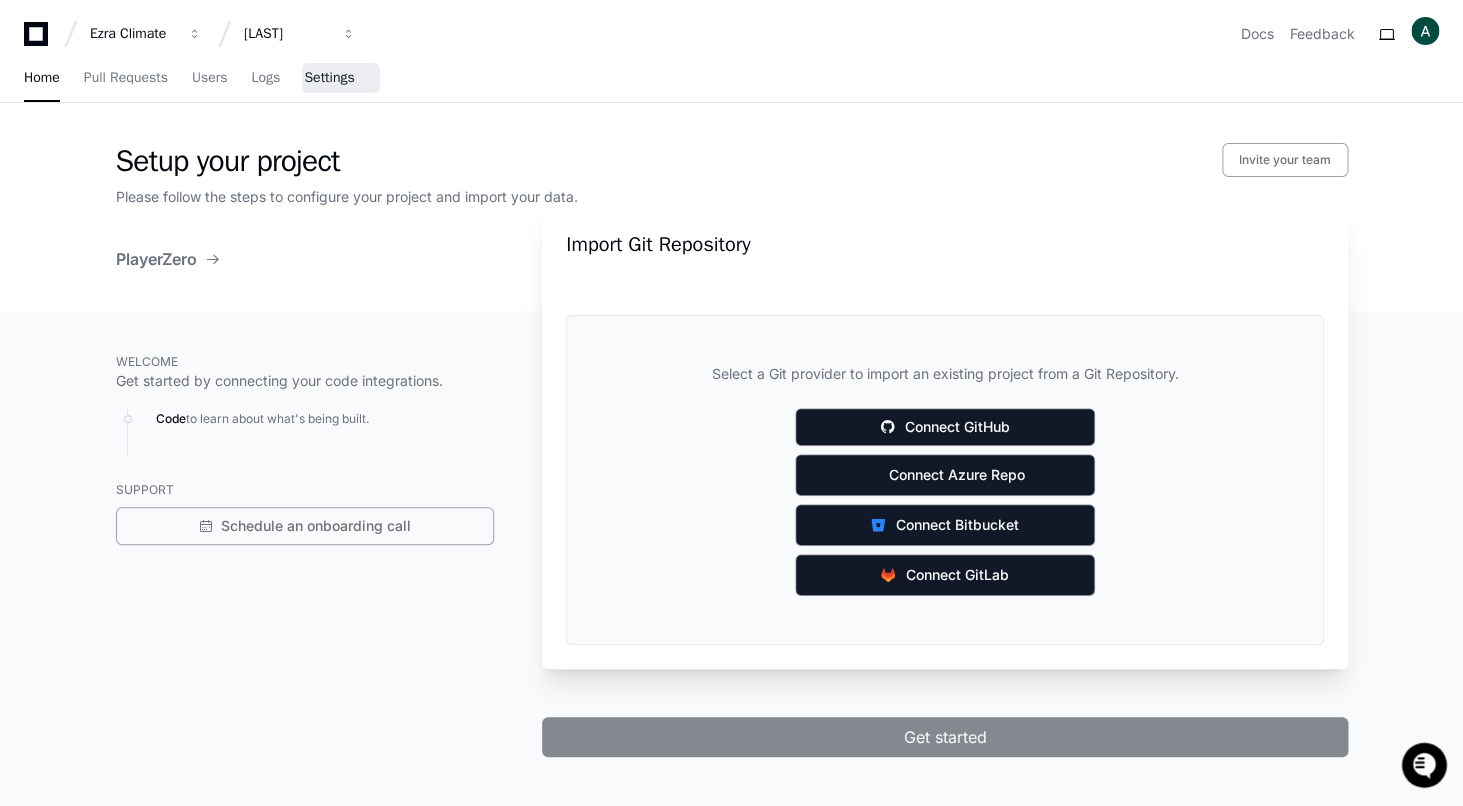 click on "Settings" at bounding box center [329, 78] 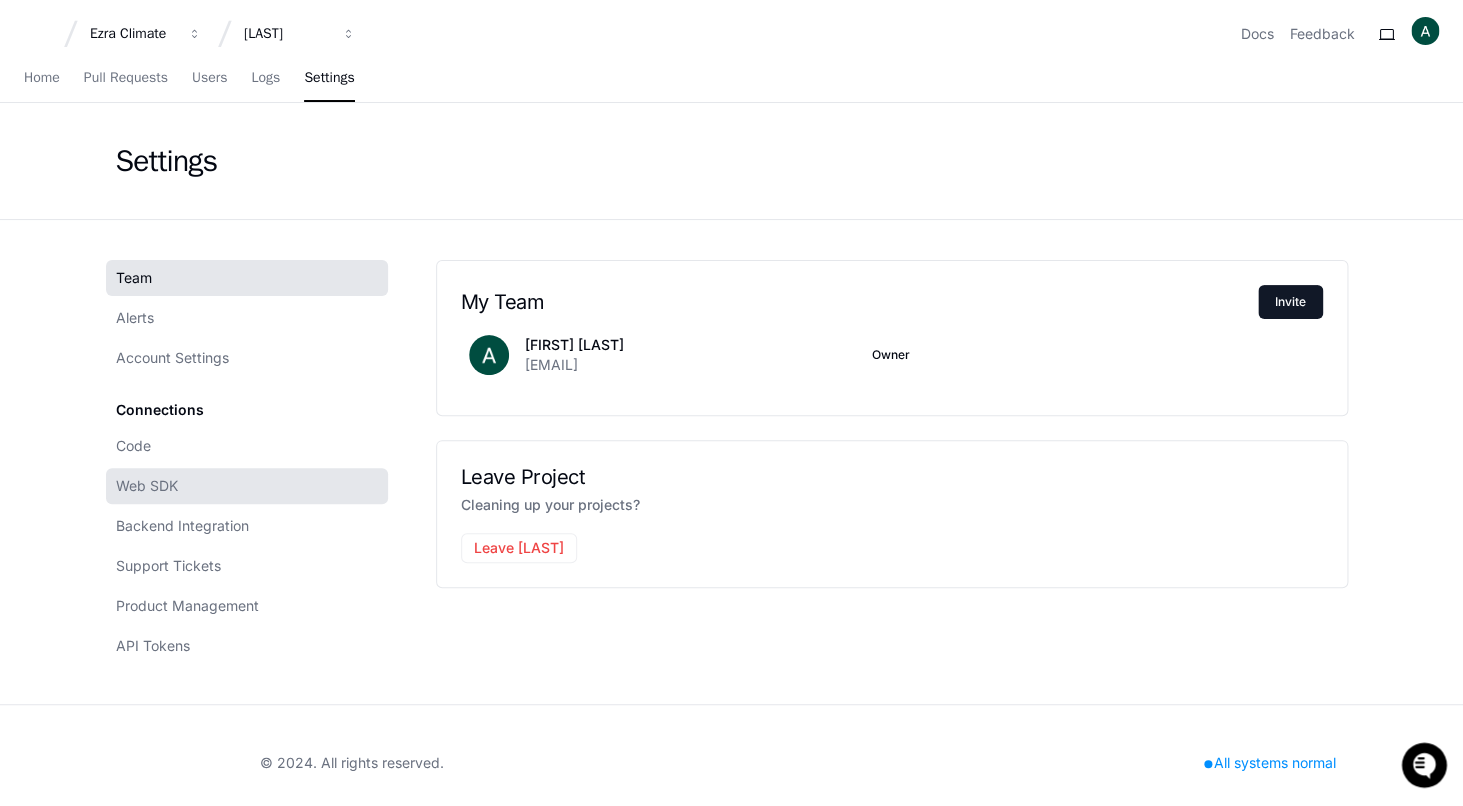 scroll, scrollTop: 15, scrollLeft: 0, axis: vertical 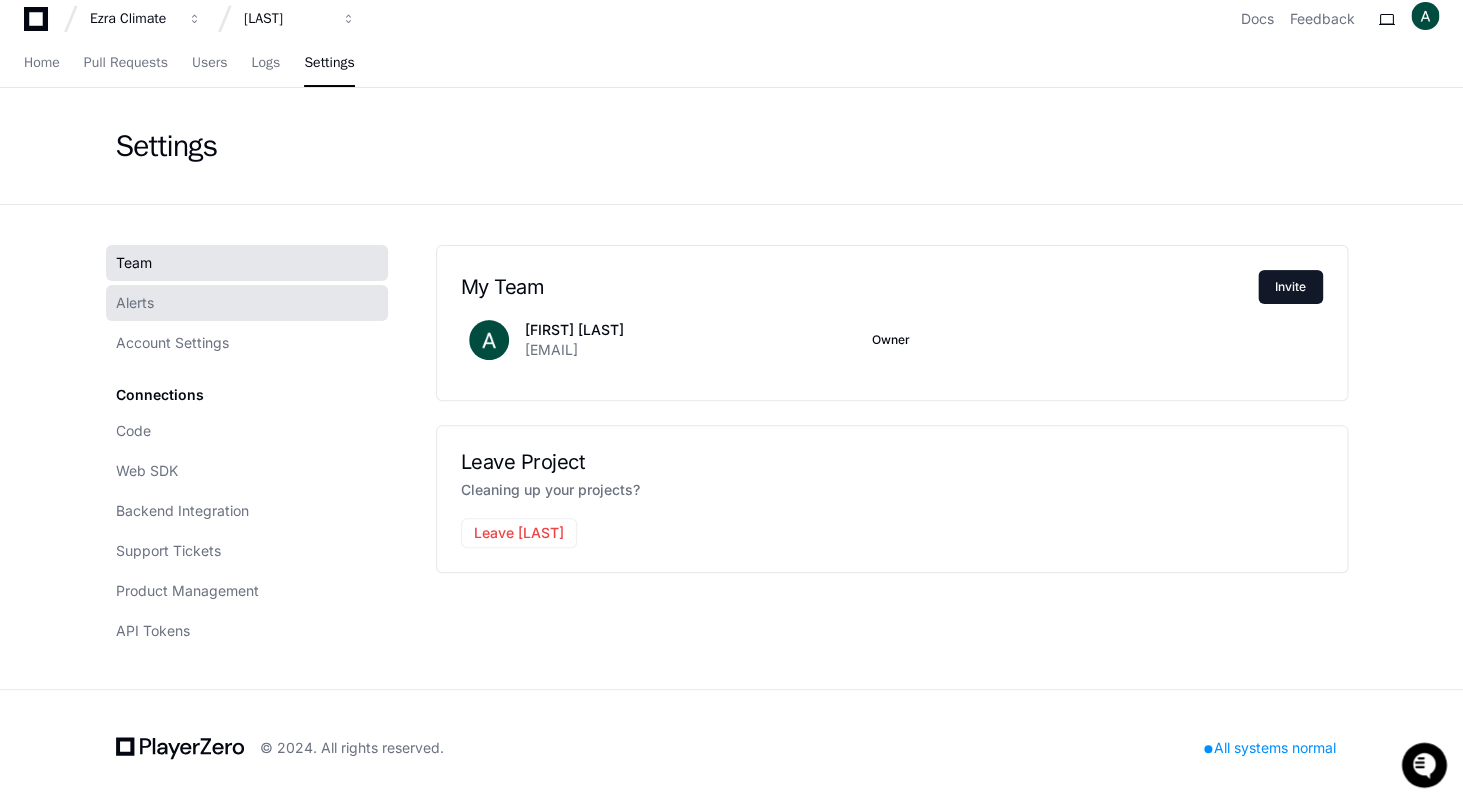 click on "Alerts" 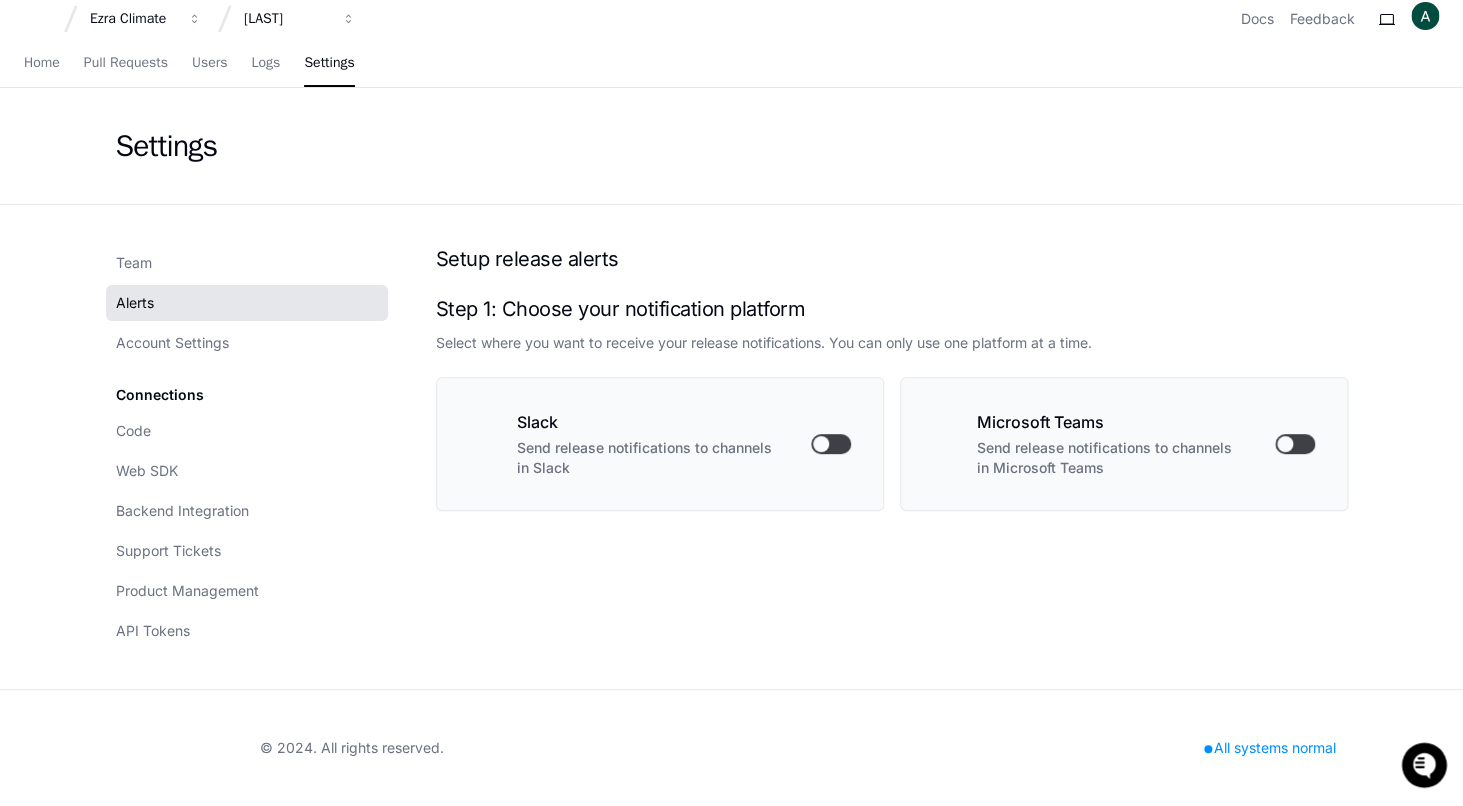 scroll, scrollTop: 0, scrollLeft: 0, axis: both 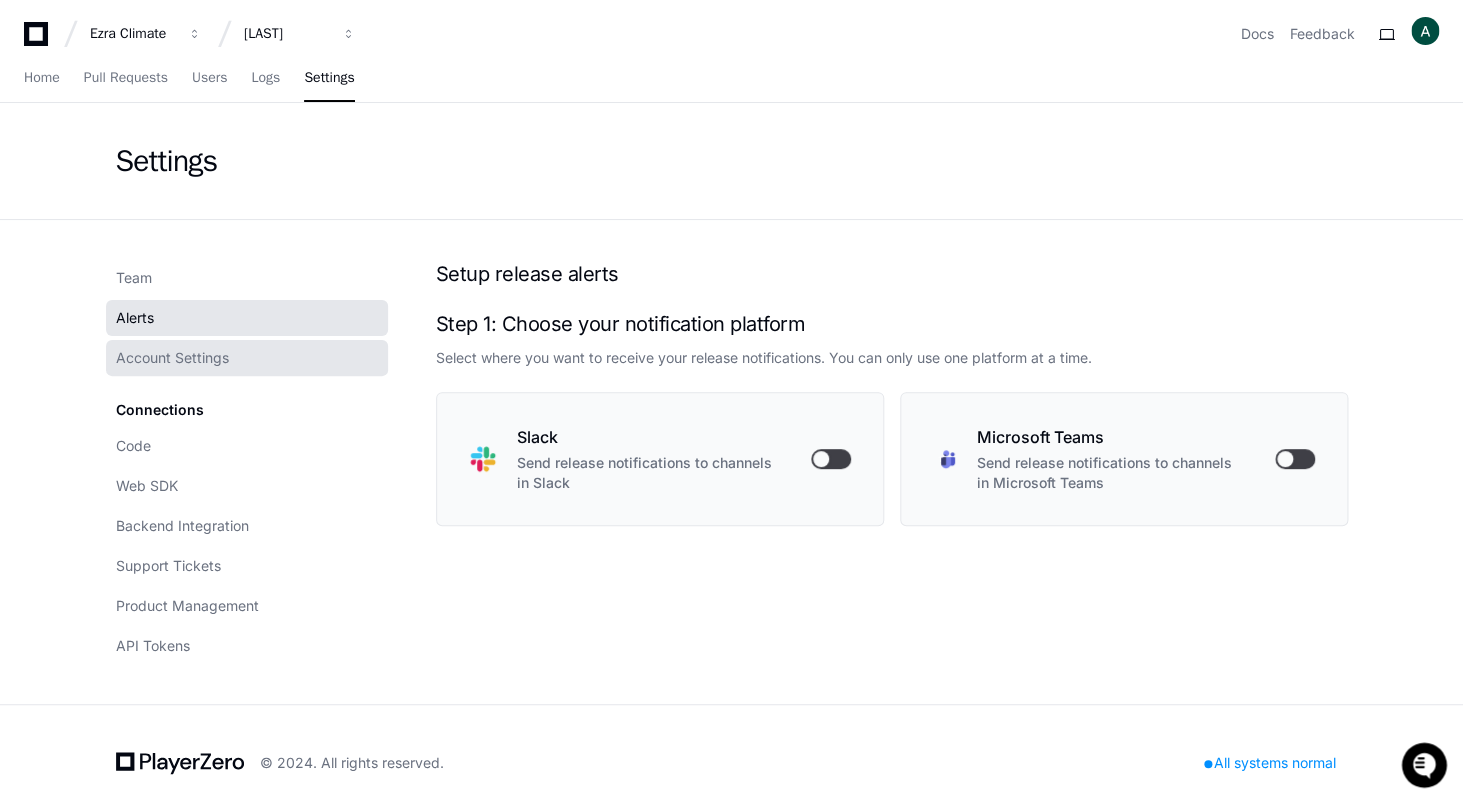 click on "Account Settings" 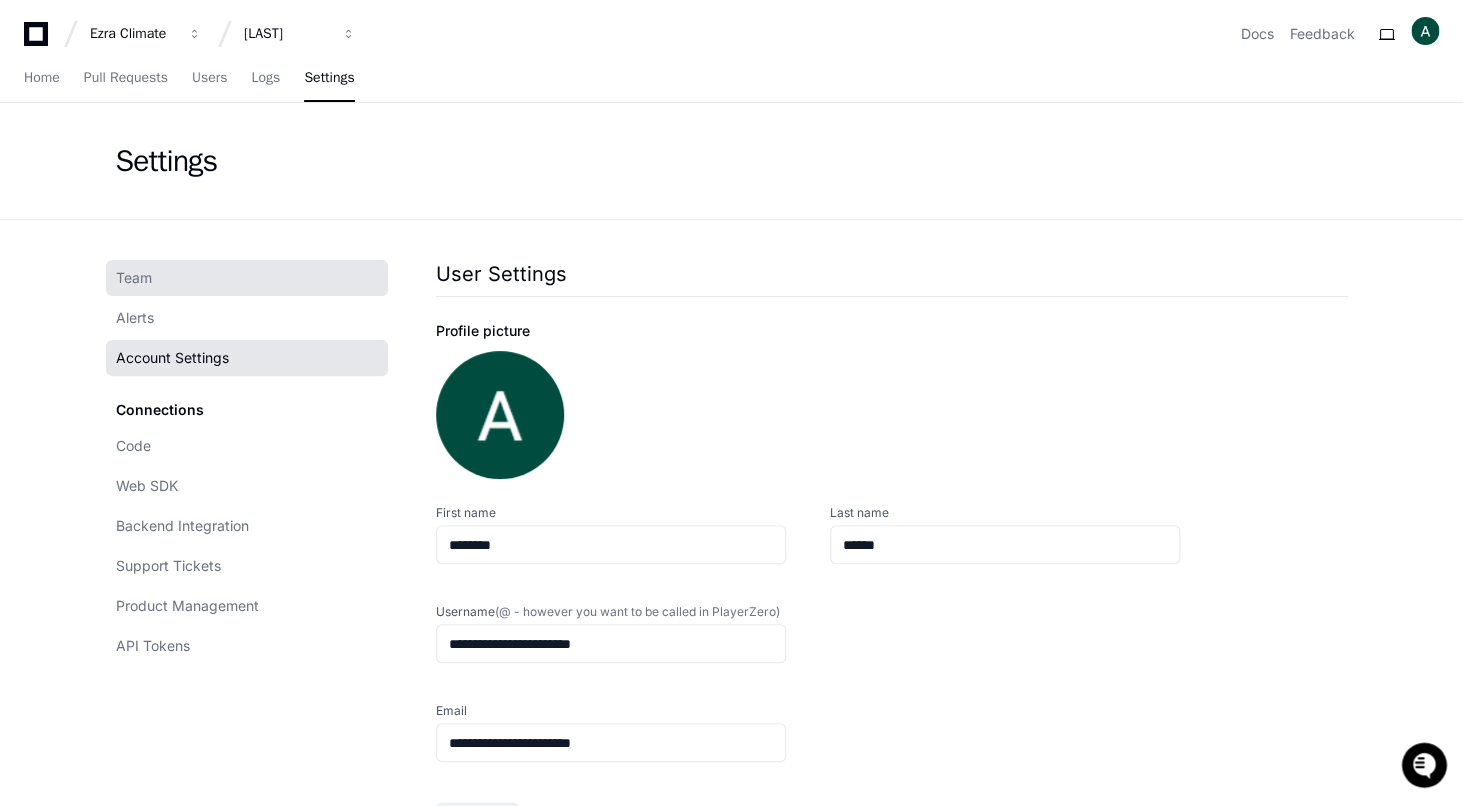 click on "Team" 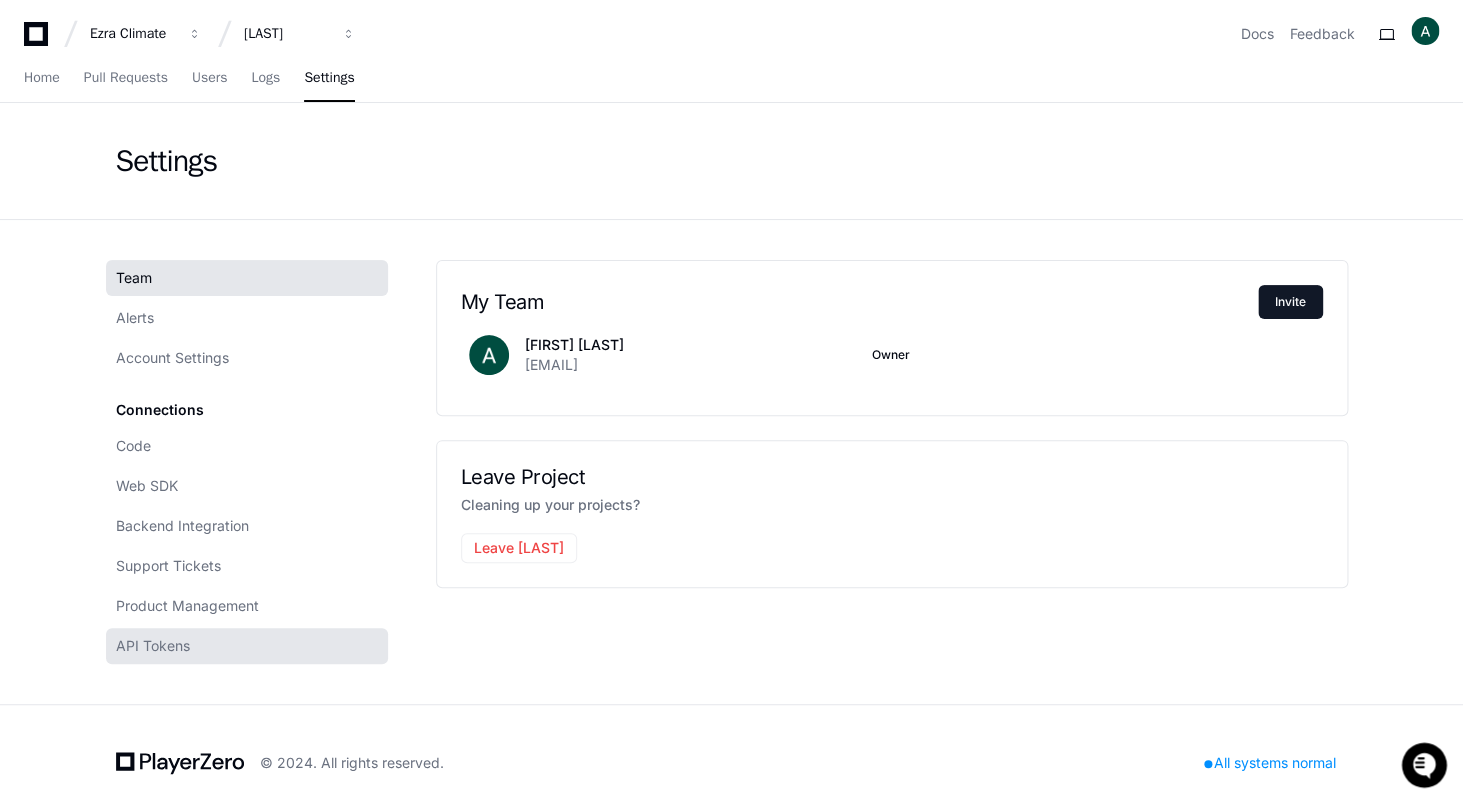scroll, scrollTop: 15, scrollLeft: 0, axis: vertical 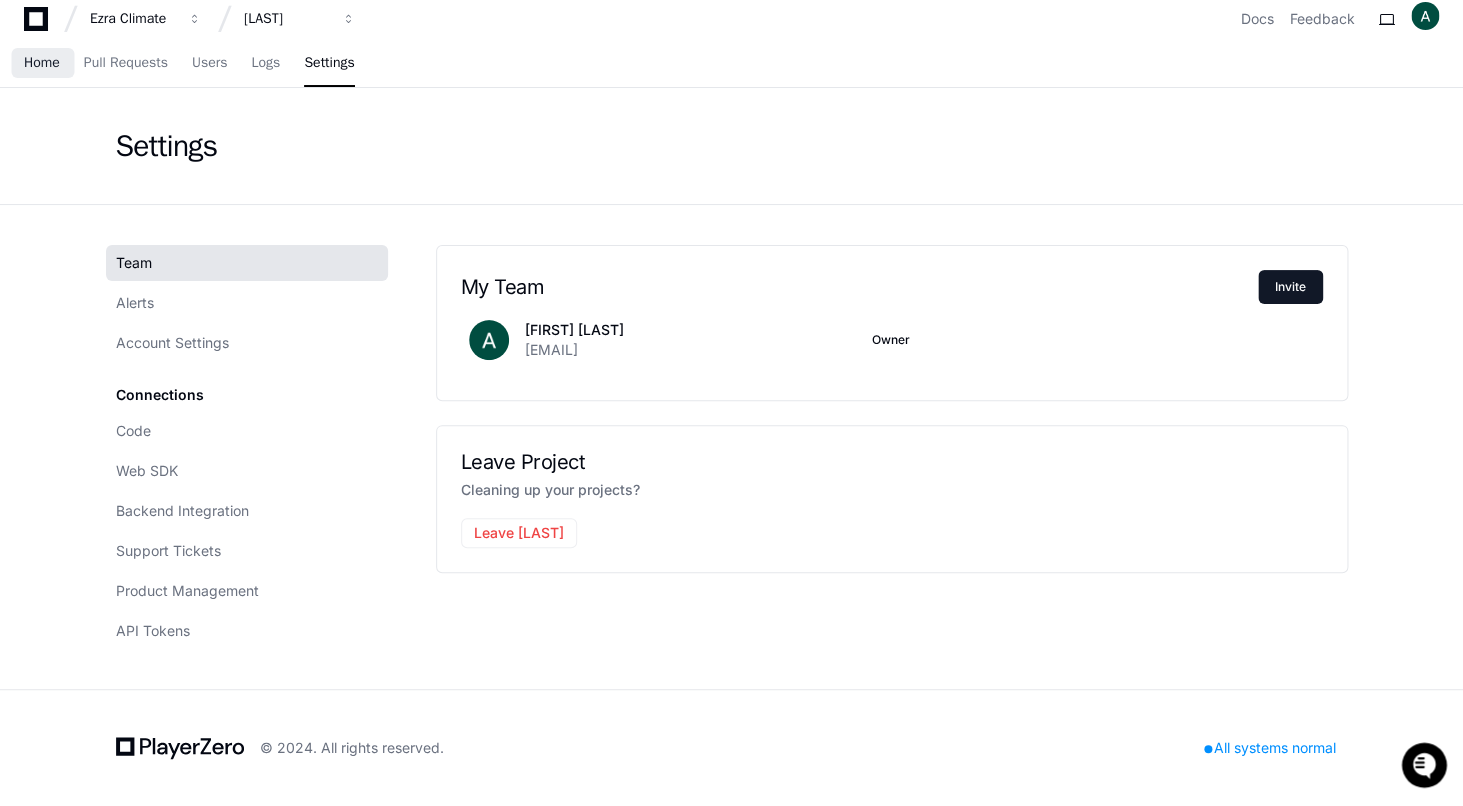click on "Home" at bounding box center (42, 63) 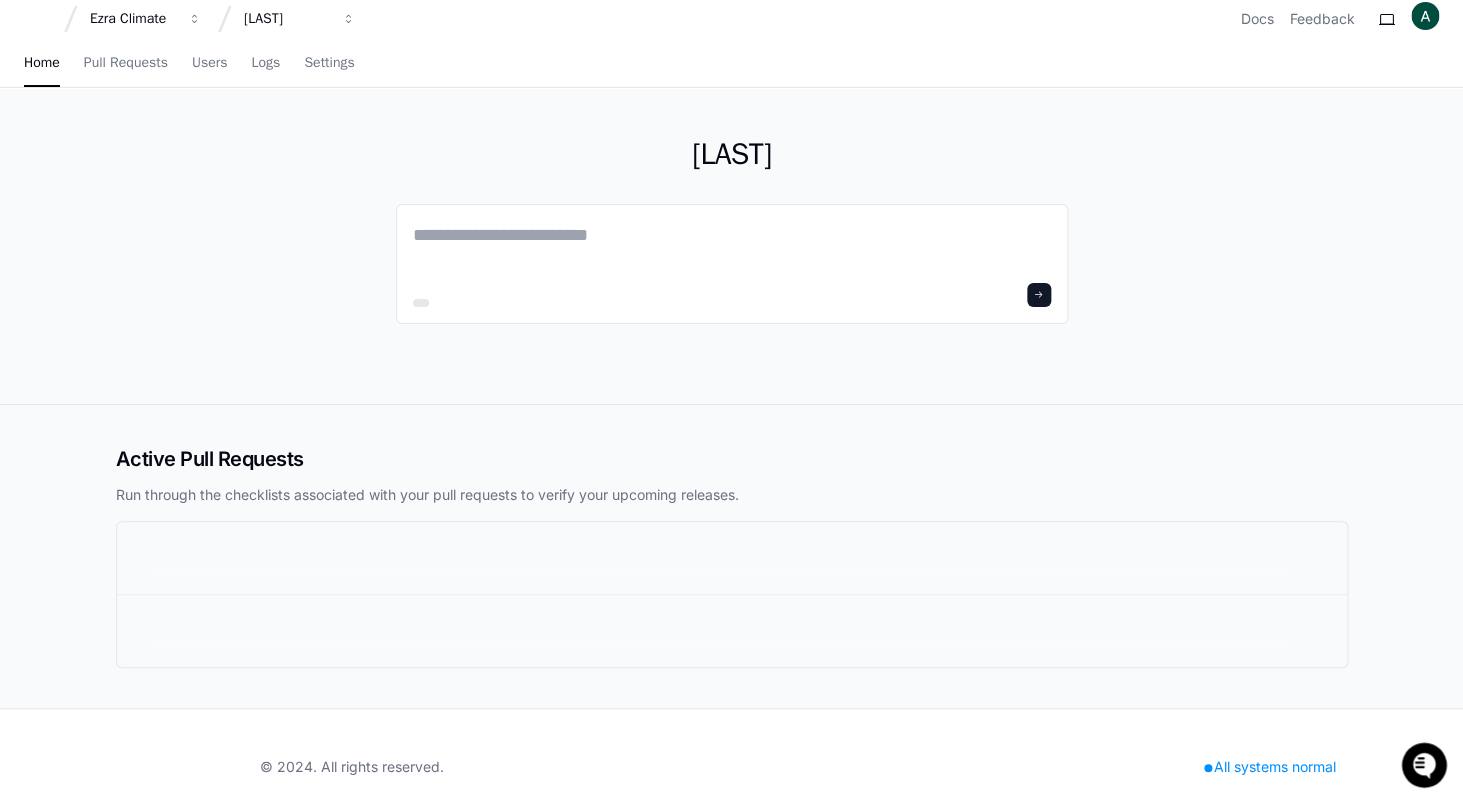 scroll, scrollTop: 0, scrollLeft: 0, axis: both 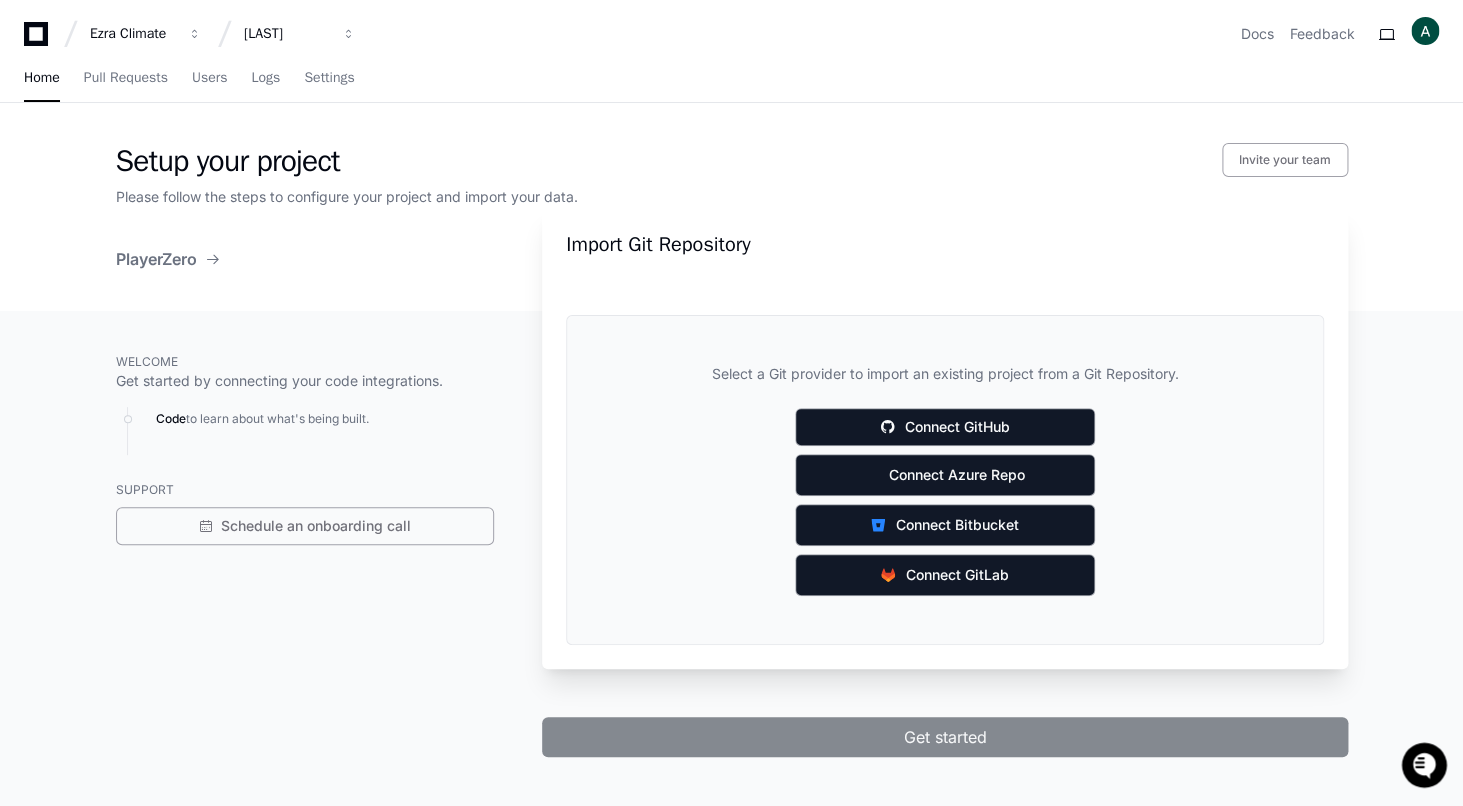 click on "Code   to learn about what's being built." 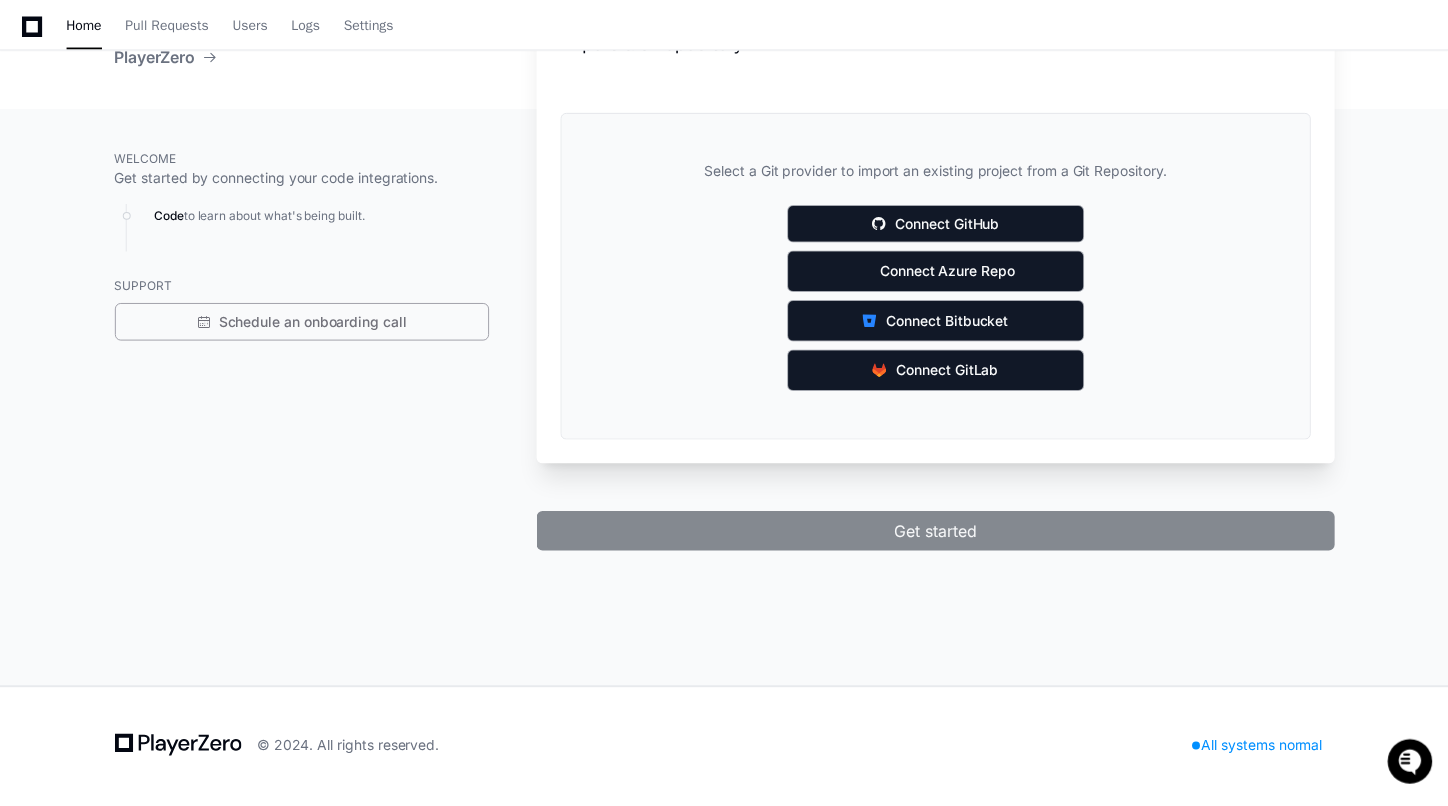 scroll, scrollTop: 0, scrollLeft: 0, axis: both 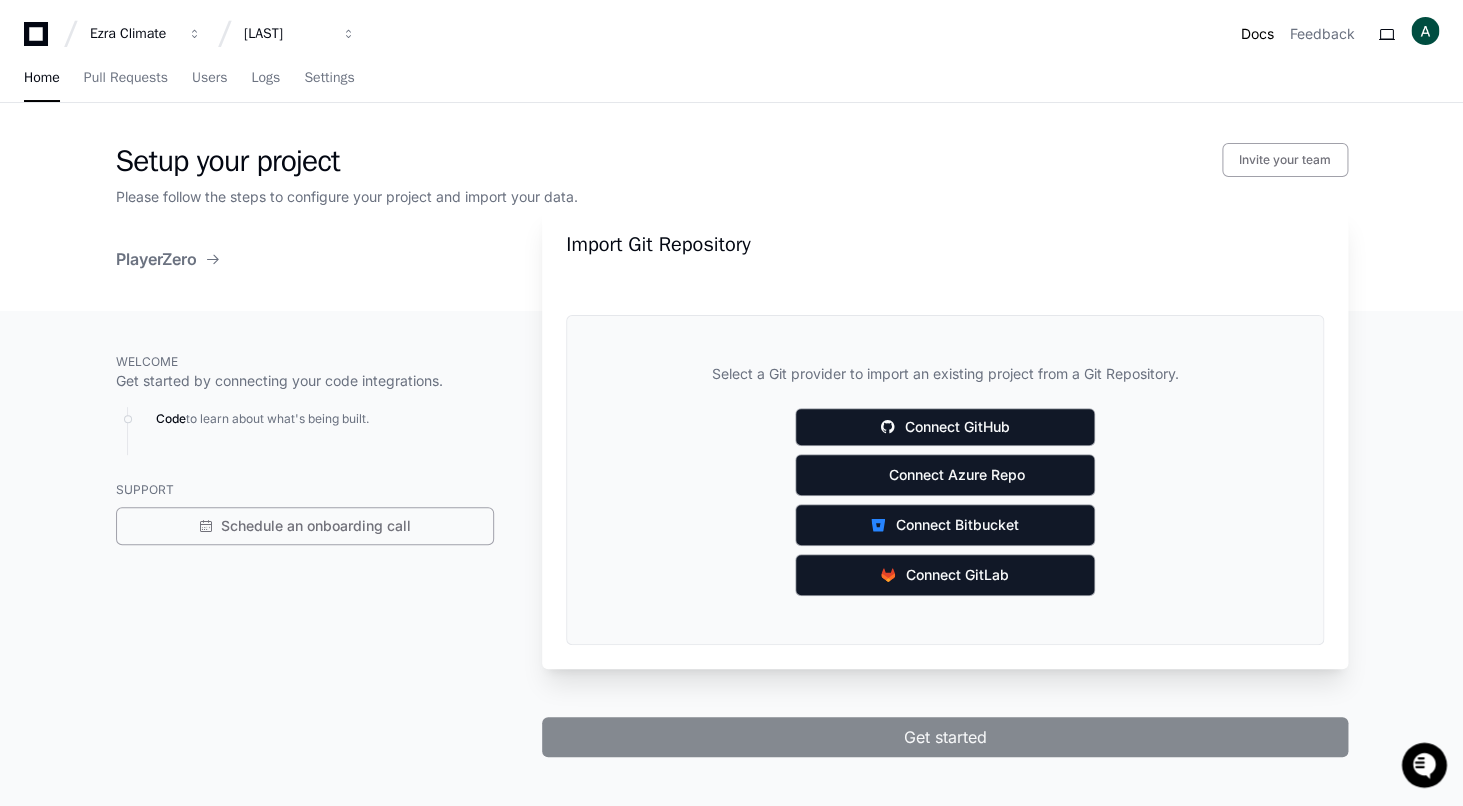 click on "Docs" at bounding box center [1257, 34] 